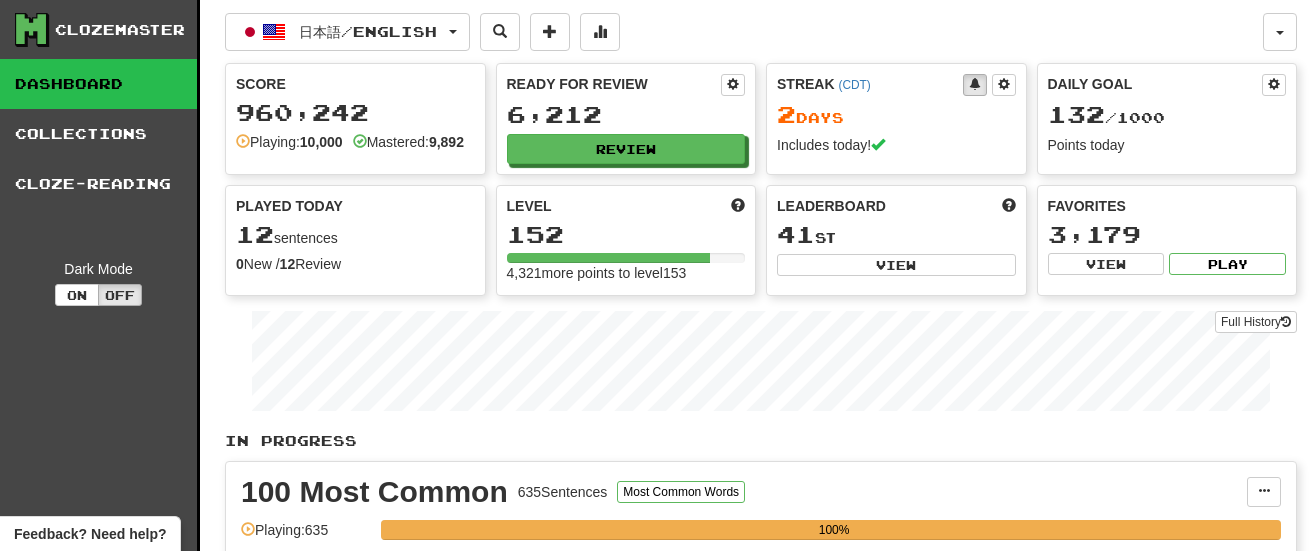 scroll, scrollTop: 0, scrollLeft: 0, axis: both 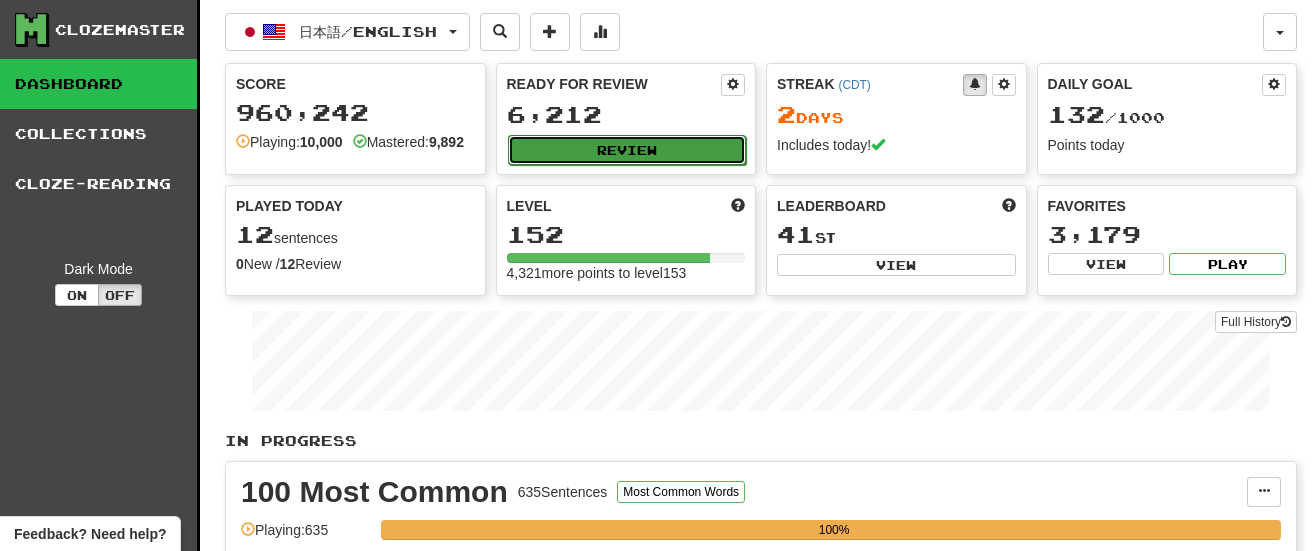 click on "Review" at bounding box center (627, 150) 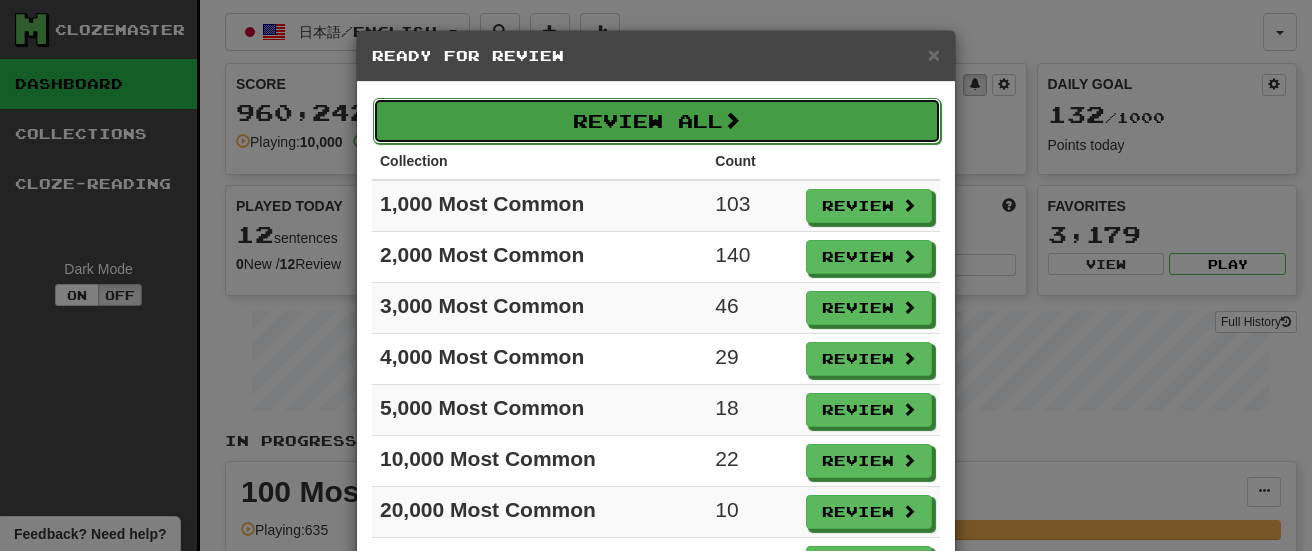 click on "Review All" at bounding box center (657, 121) 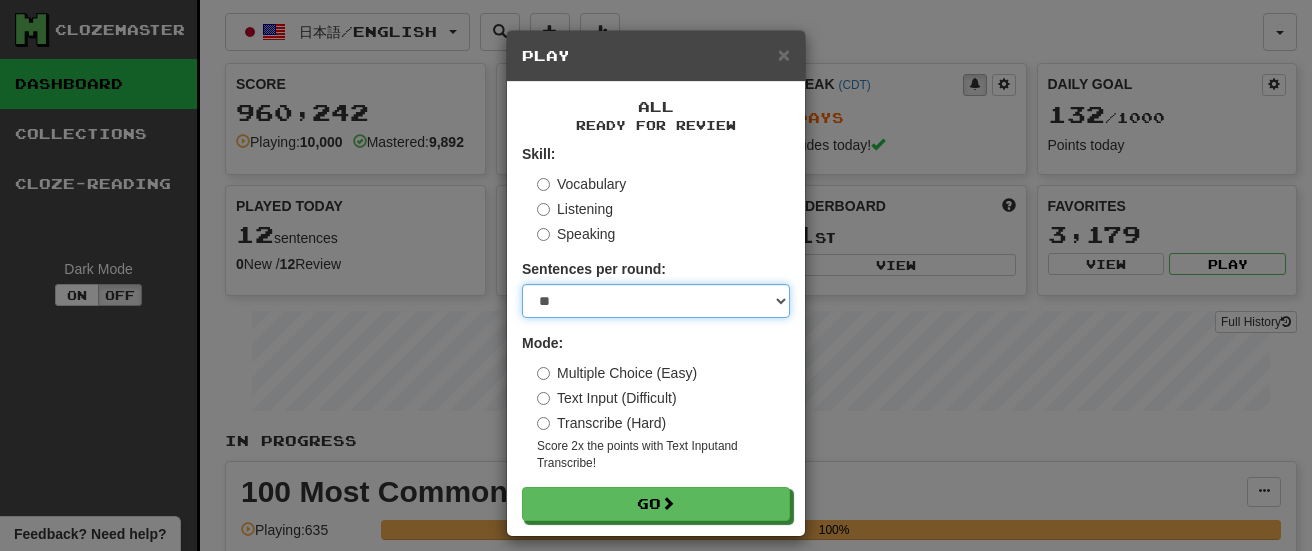 click on "* ** ** ** ** ** *** ********" at bounding box center [656, 301] 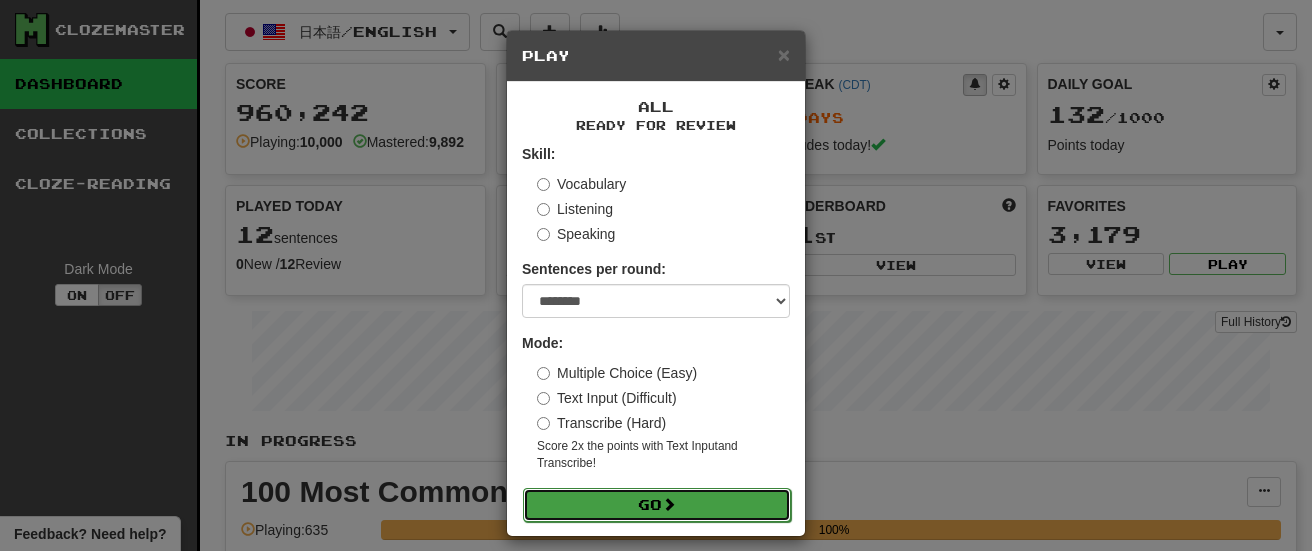 click on "Go" at bounding box center [657, 505] 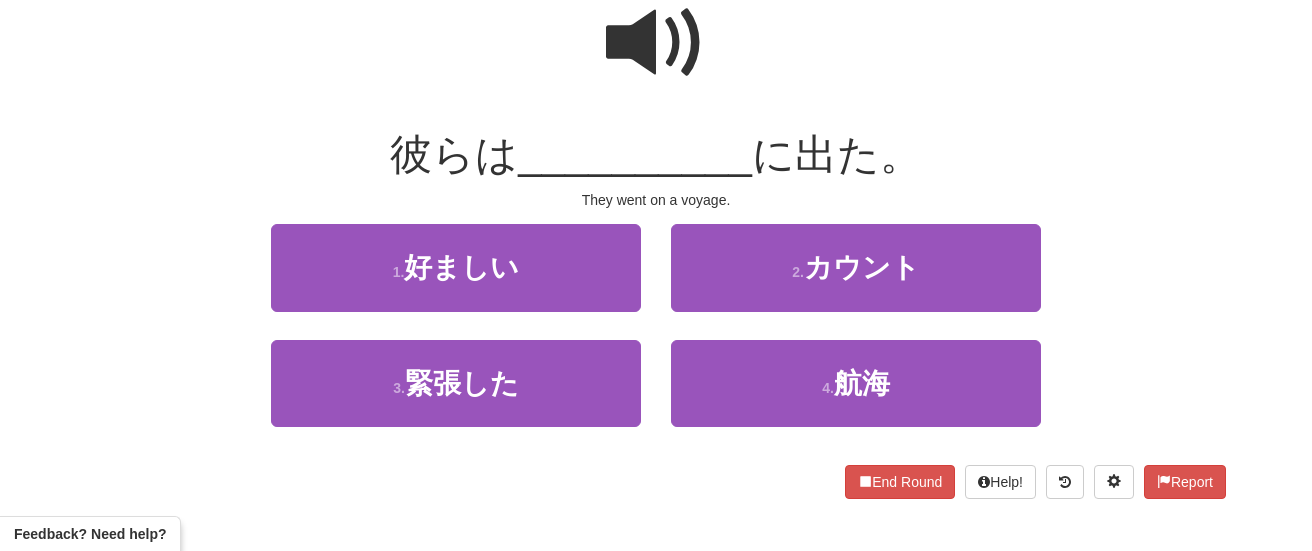 scroll, scrollTop: 219, scrollLeft: 0, axis: vertical 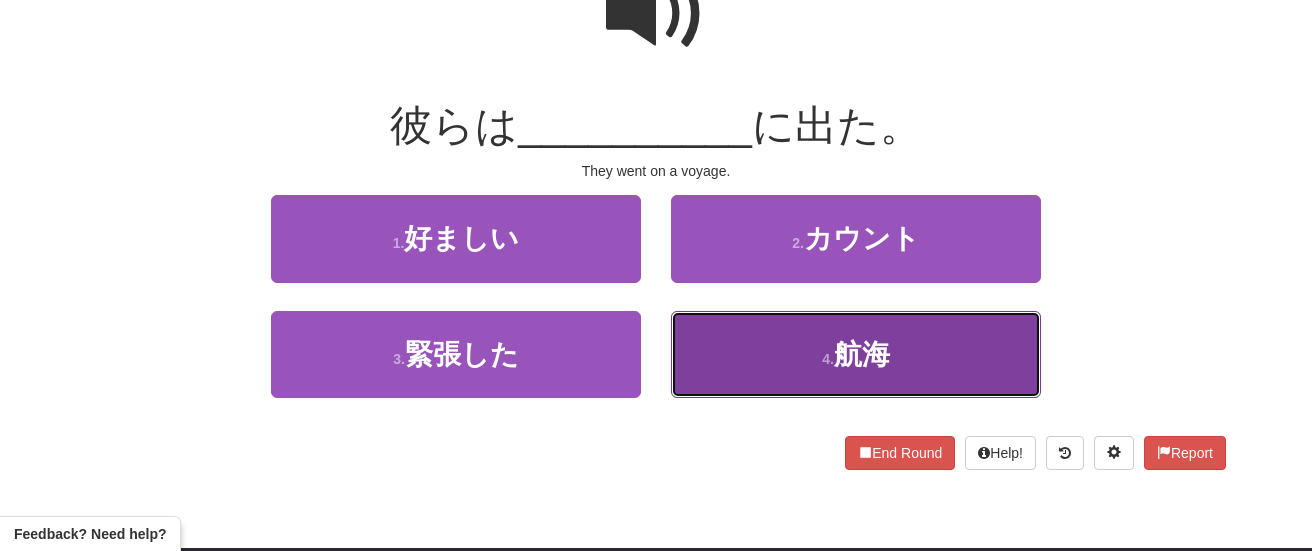click on "4 ." at bounding box center (828, 359) 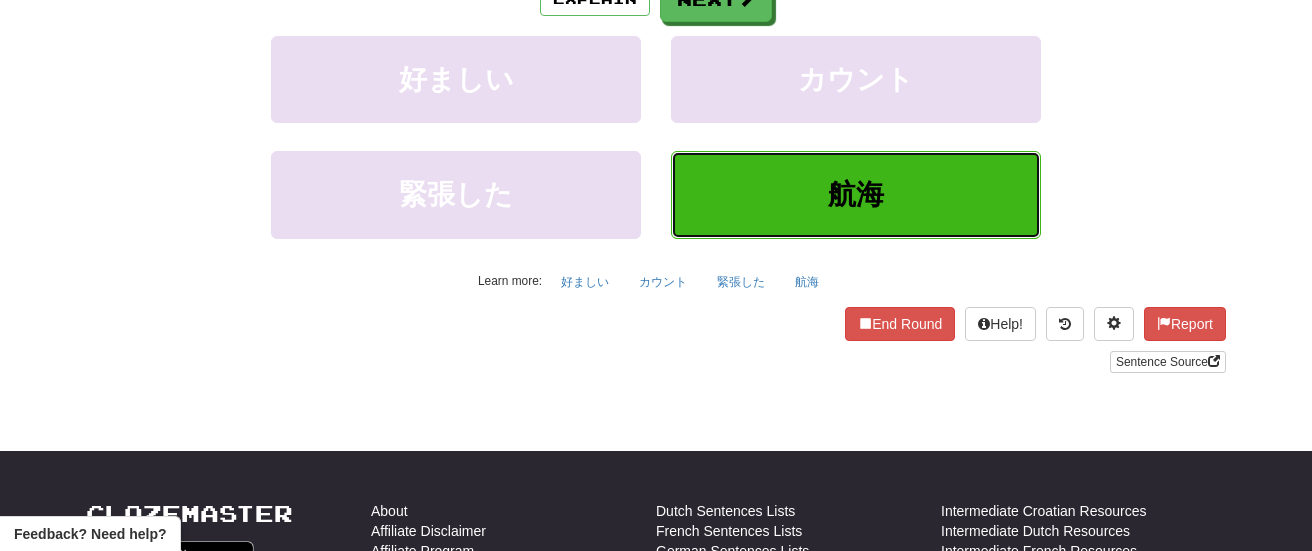 scroll, scrollTop: 770, scrollLeft: 0, axis: vertical 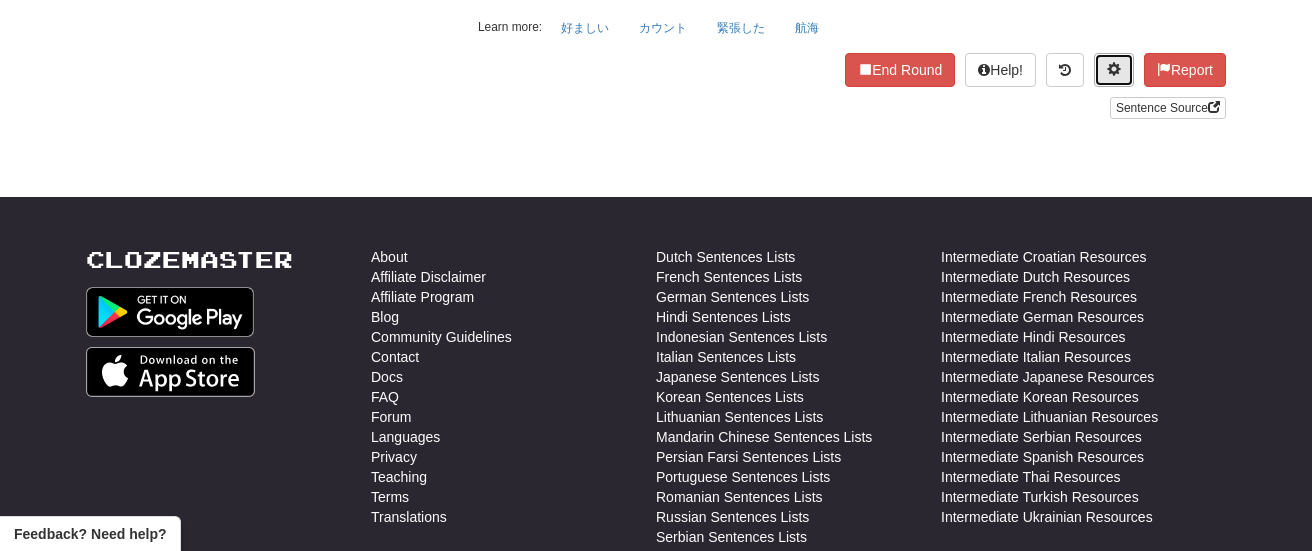 click at bounding box center (1114, 69) 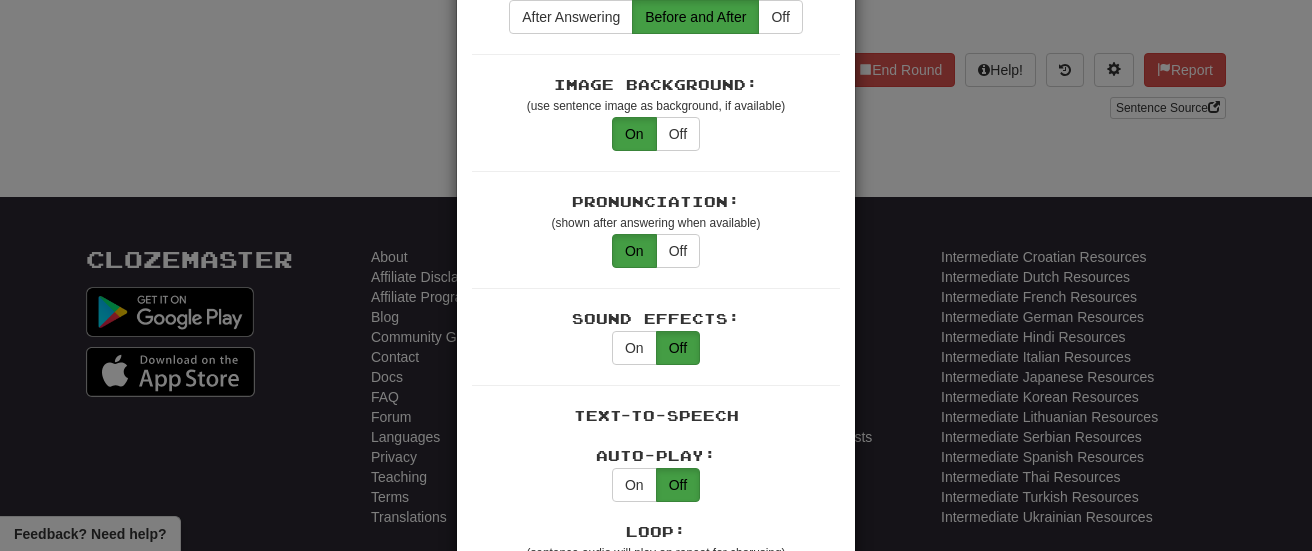 scroll, scrollTop: 636, scrollLeft: 0, axis: vertical 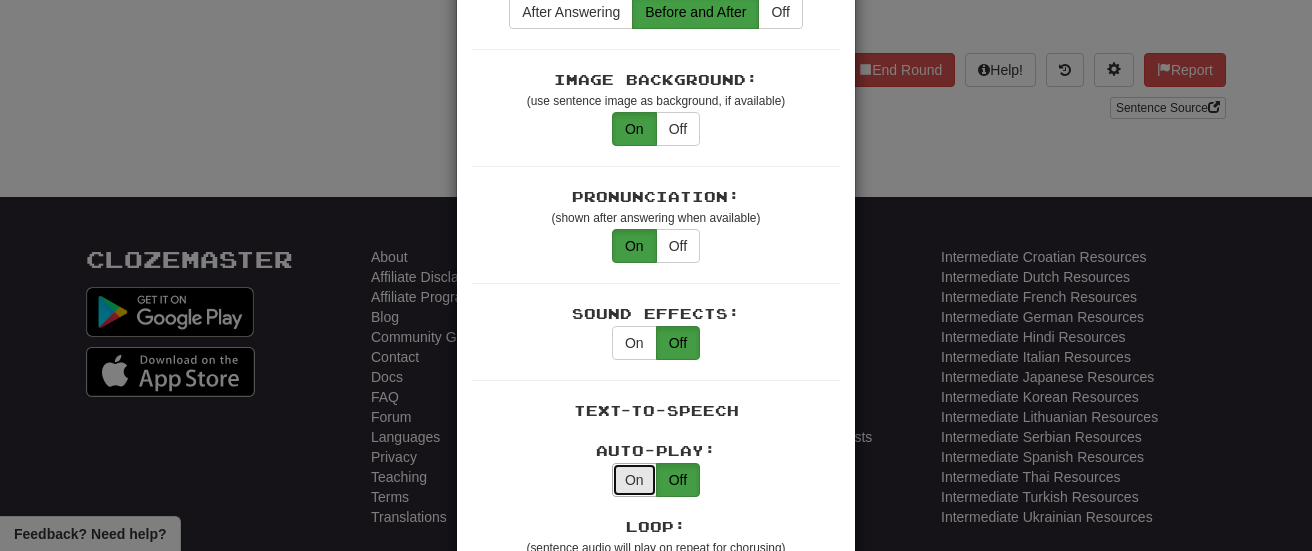 click on "On" at bounding box center [634, 480] 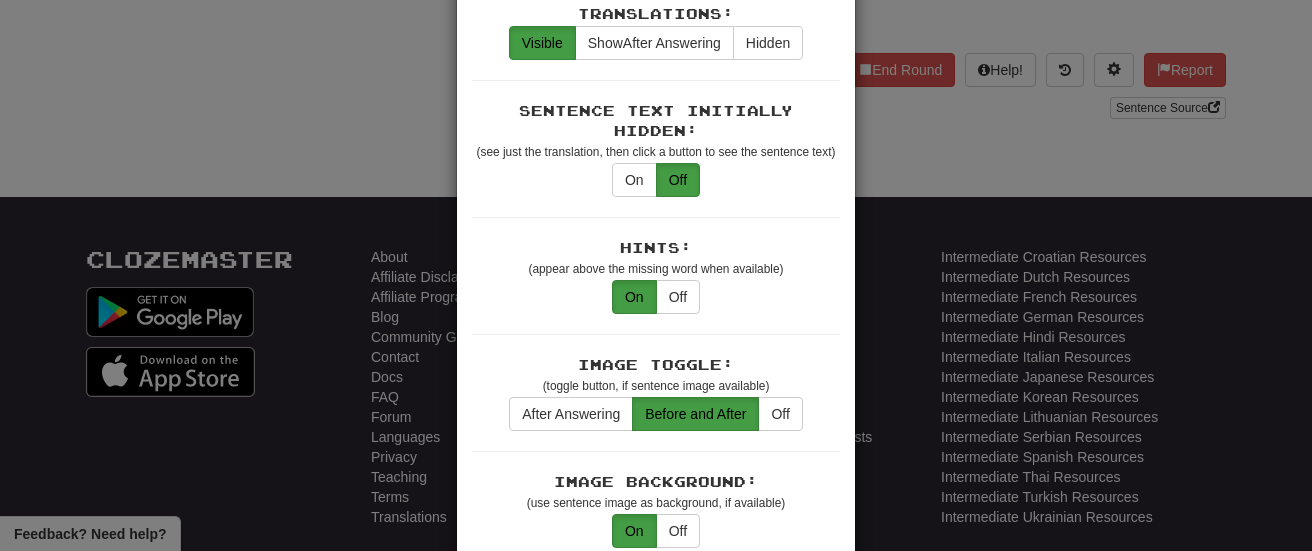 scroll, scrollTop: 0, scrollLeft: 0, axis: both 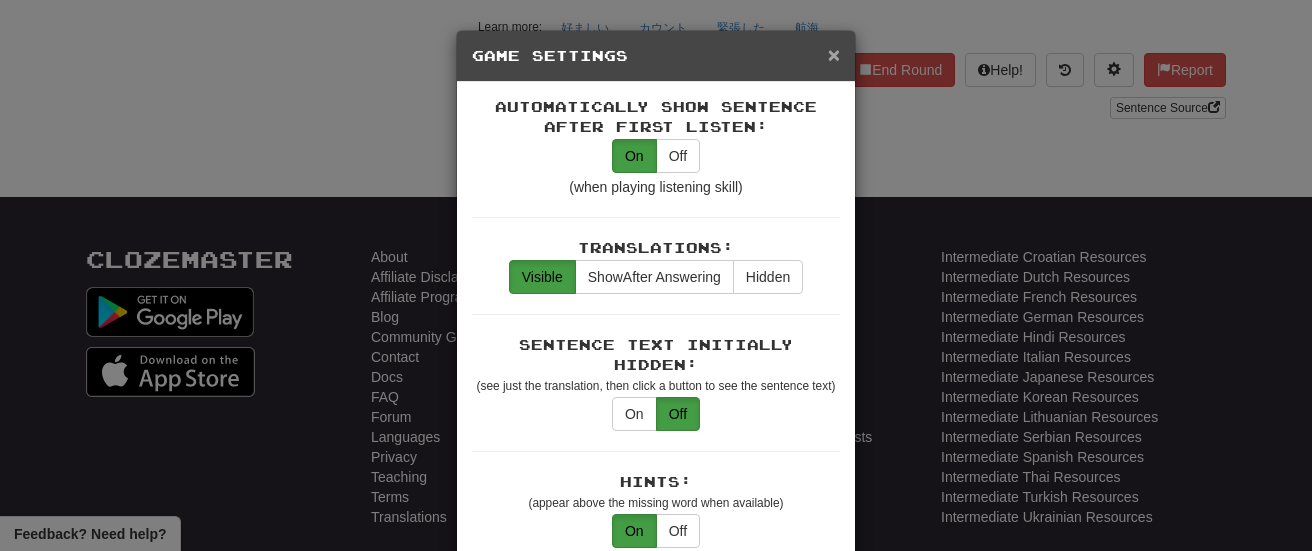 click on "×" at bounding box center (834, 54) 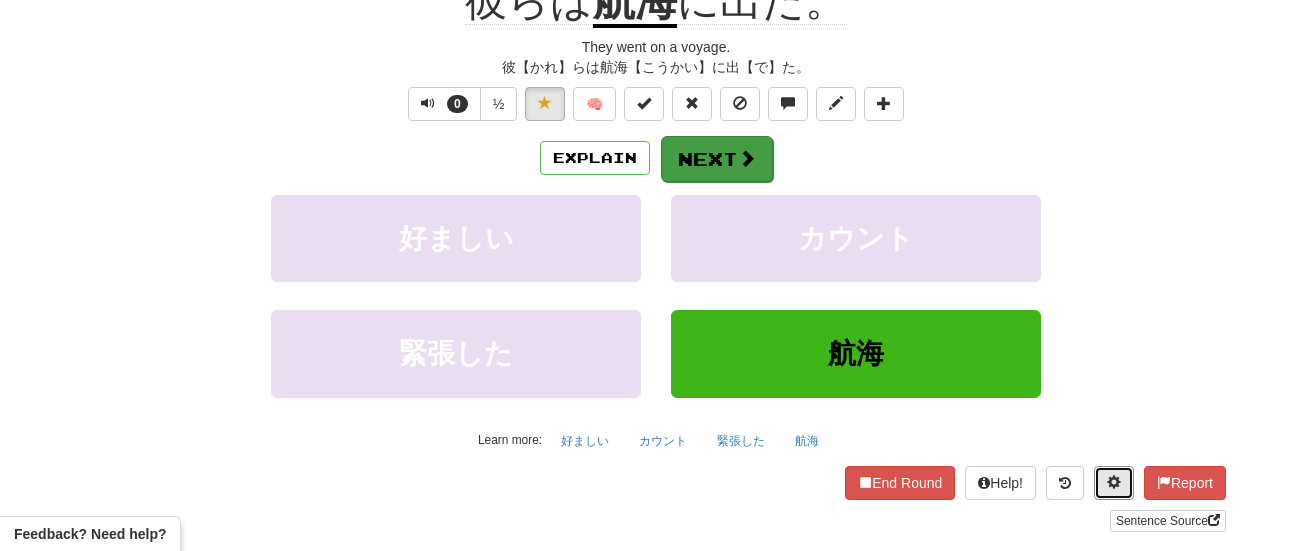 scroll, scrollTop: 356, scrollLeft: 0, axis: vertical 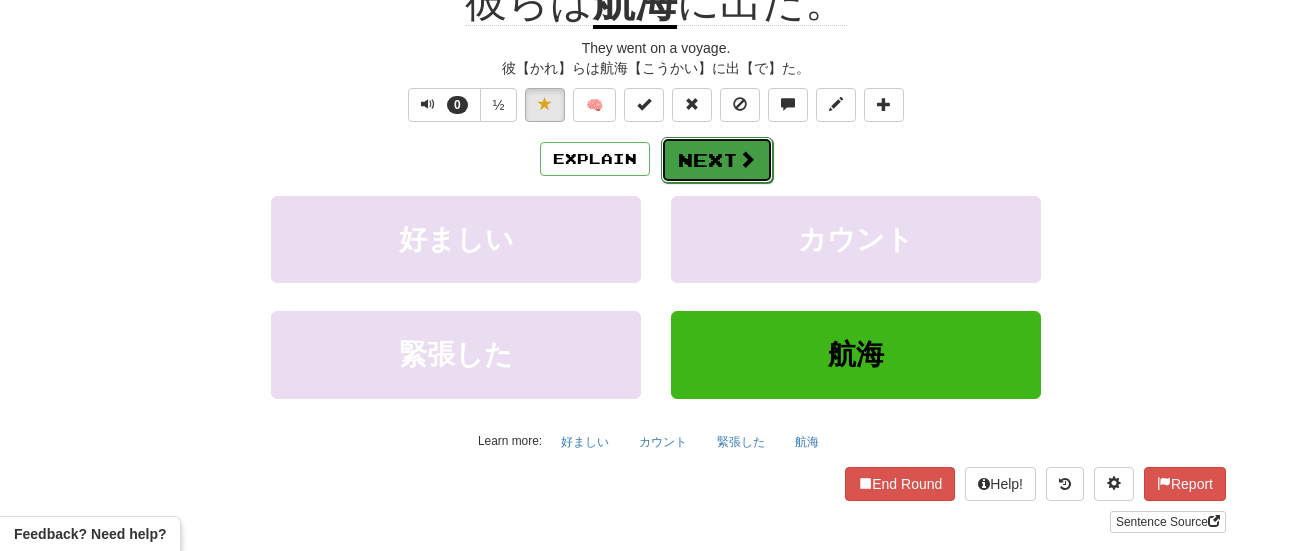click on "Next" at bounding box center [717, 160] 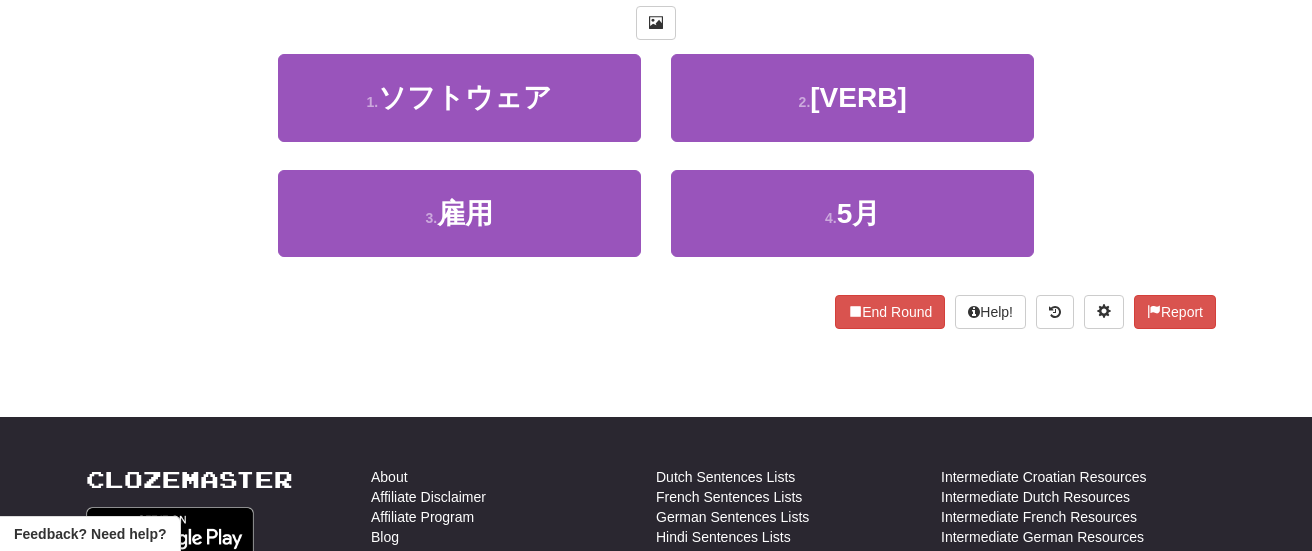 scroll, scrollTop: 406, scrollLeft: 0, axis: vertical 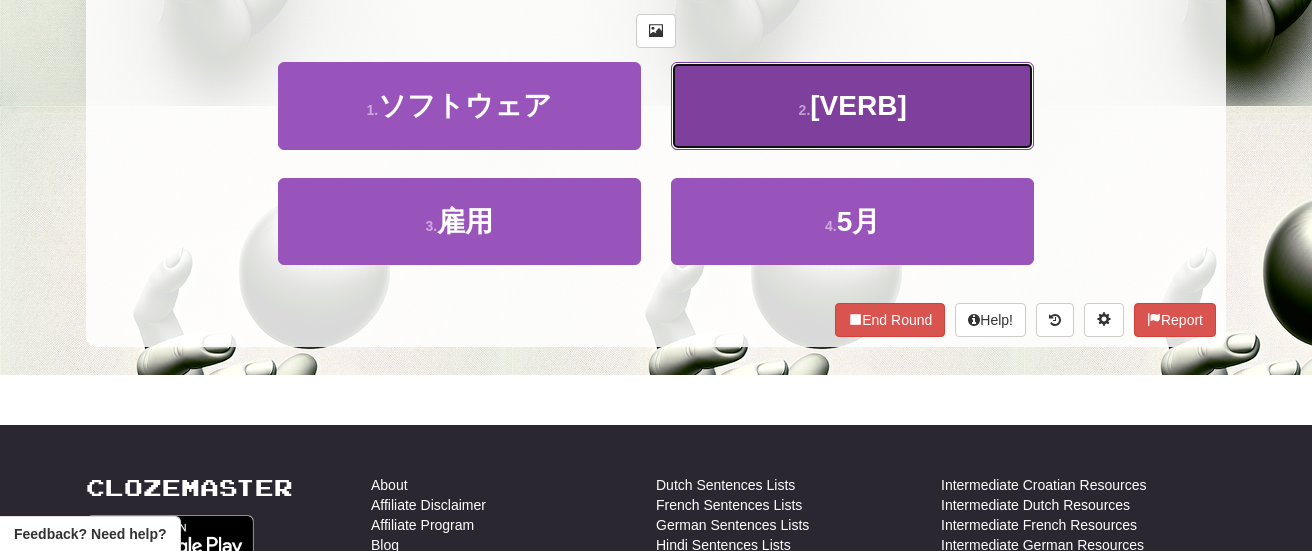click on "[VERB]" at bounding box center [858, 105] 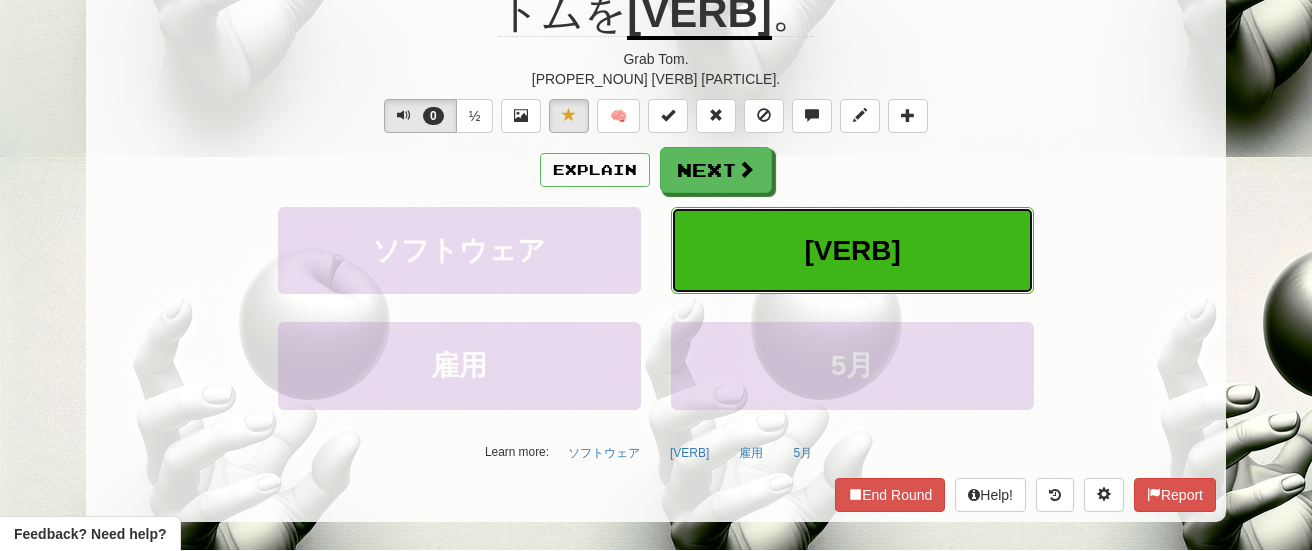 scroll, scrollTop: 354, scrollLeft: 0, axis: vertical 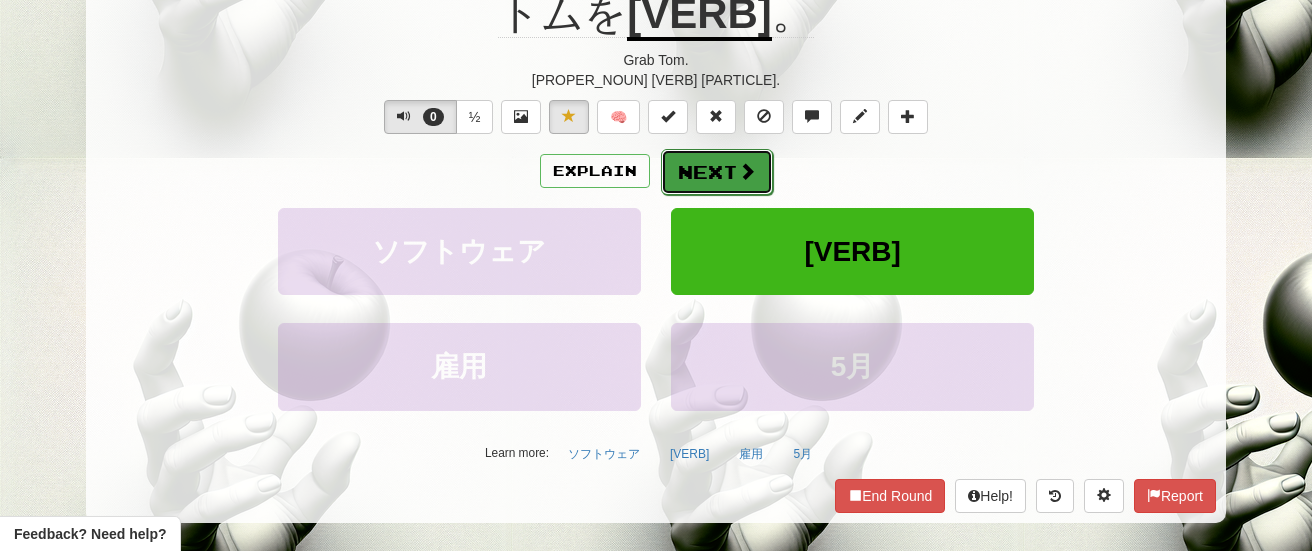 click at bounding box center (747, 171) 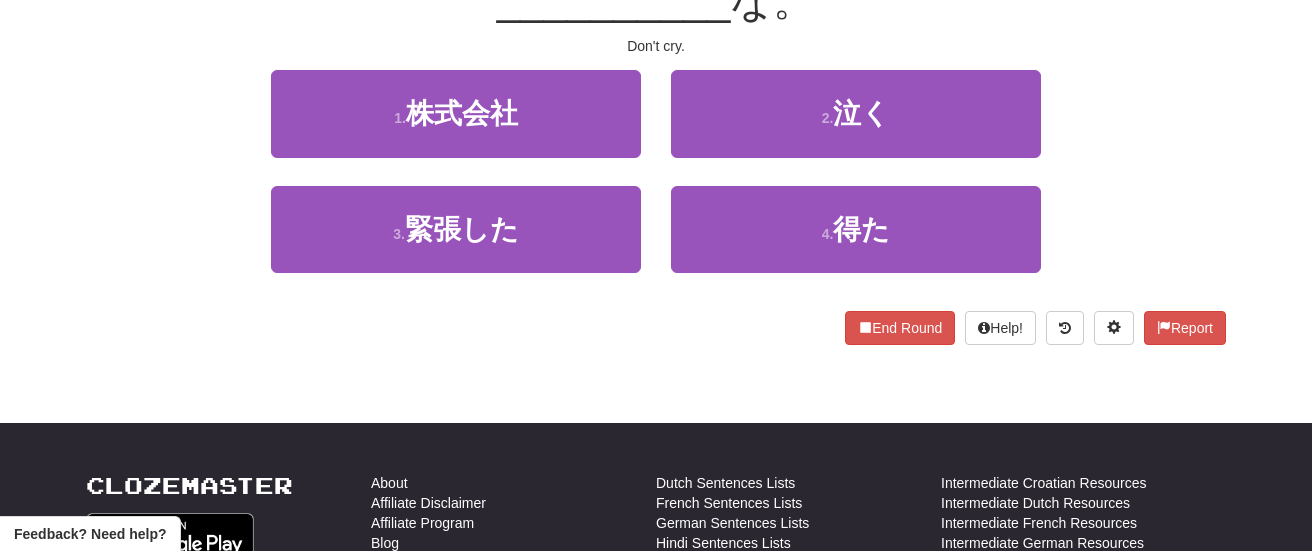 scroll, scrollTop: 337, scrollLeft: 0, axis: vertical 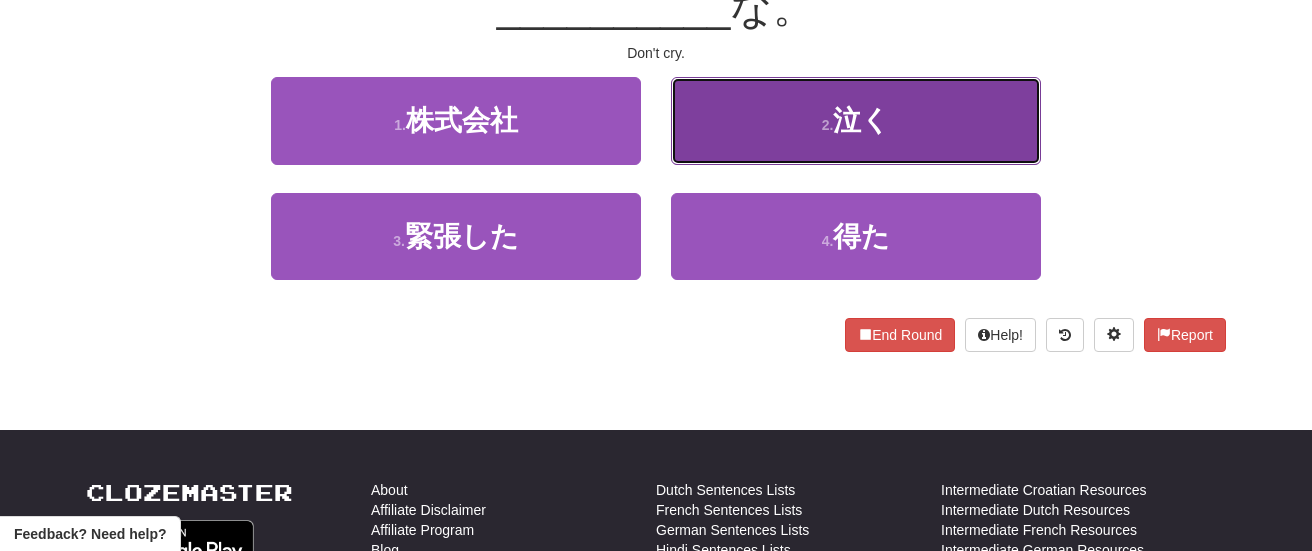 click on "[NOUN] [VERB]" at bounding box center (856, 120) 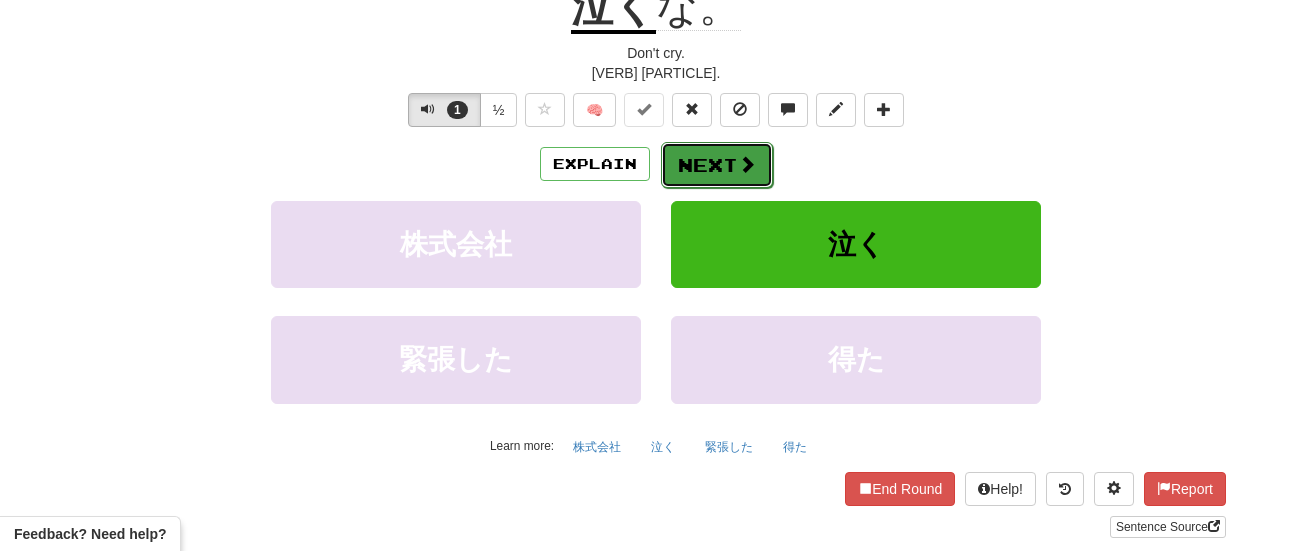 click on "Next" at bounding box center (717, 165) 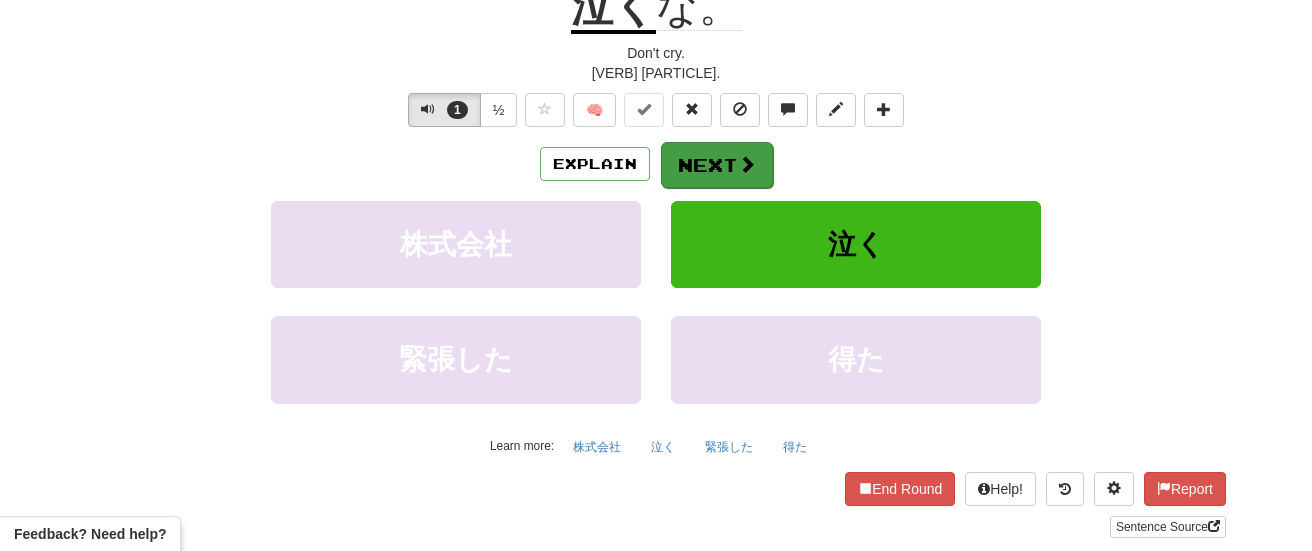 scroll, scrollTop: 0, scrollLeft: 0, axis: both 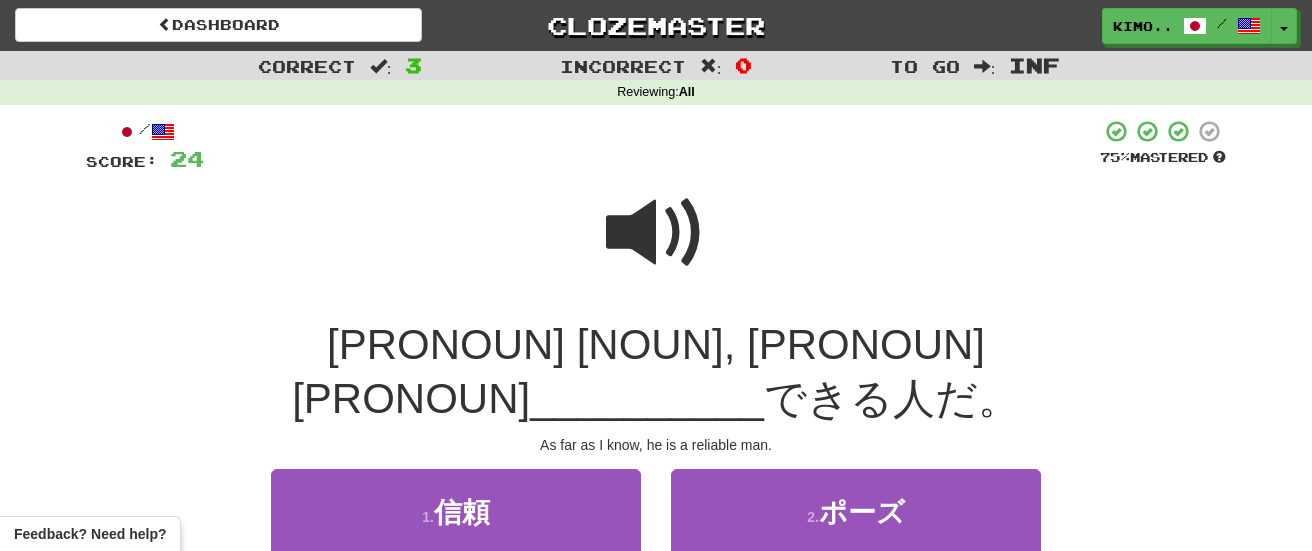 click at bounding box center (656, 246) 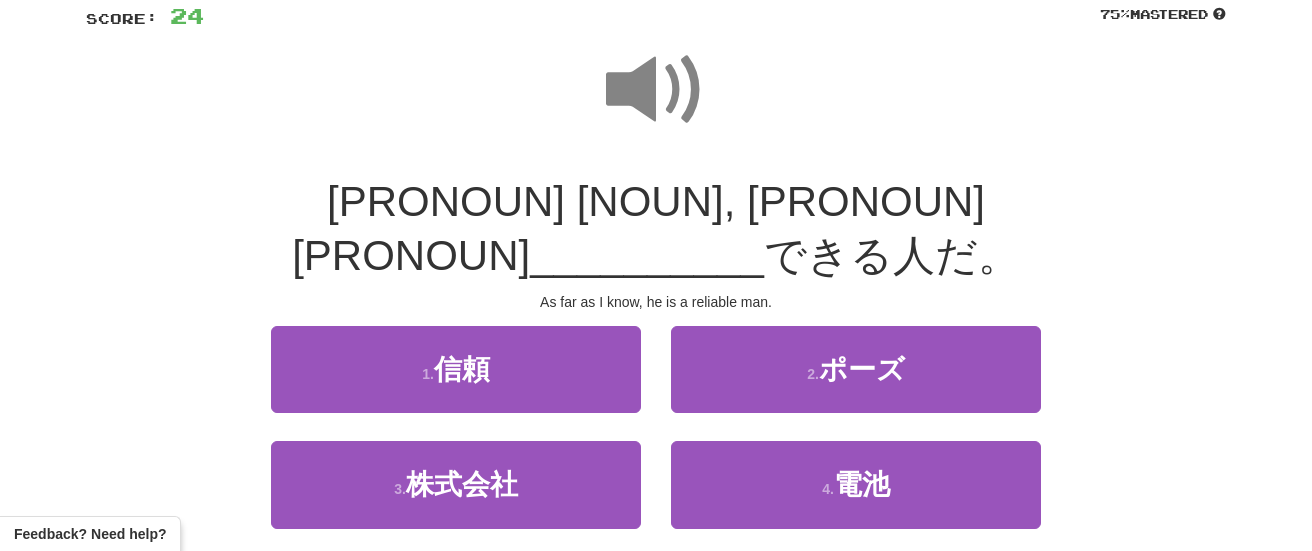 scroll, scrollTop: 145, scrollLeft: 0, axis: vertical 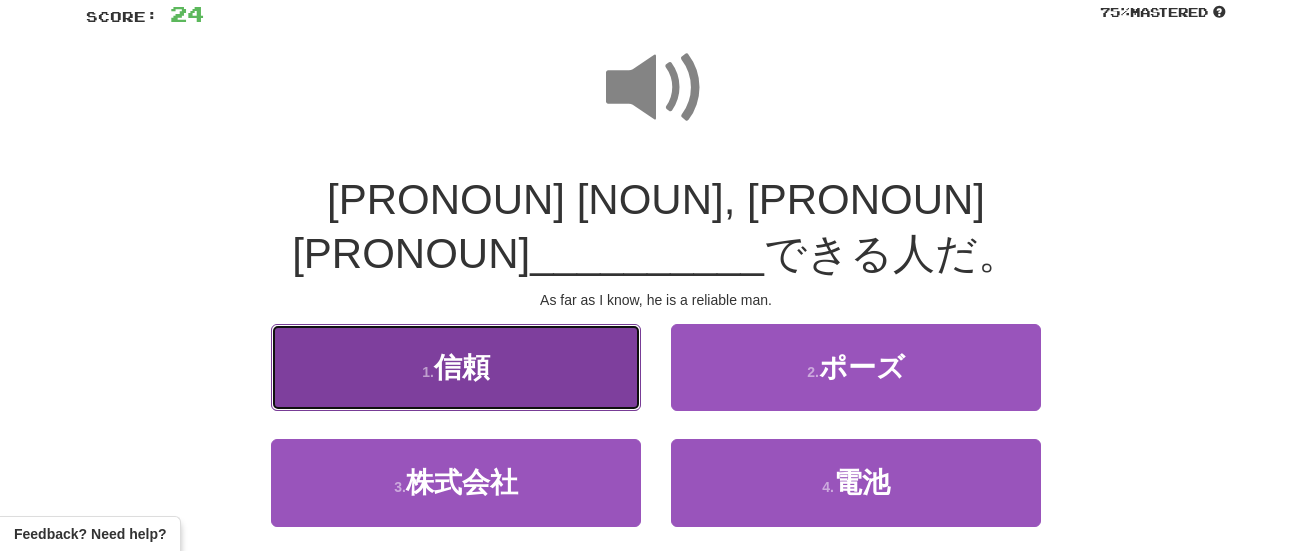 click on "1 .  信頼" at bounding box center (456, 367) 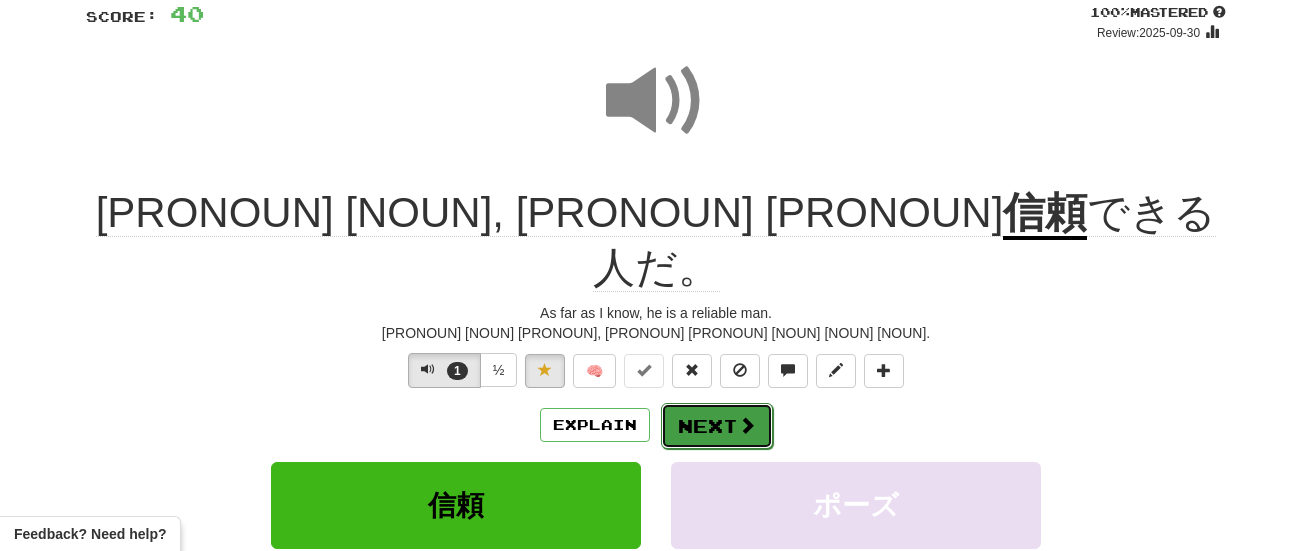 click on "Next" at bounding box center (717, 426) 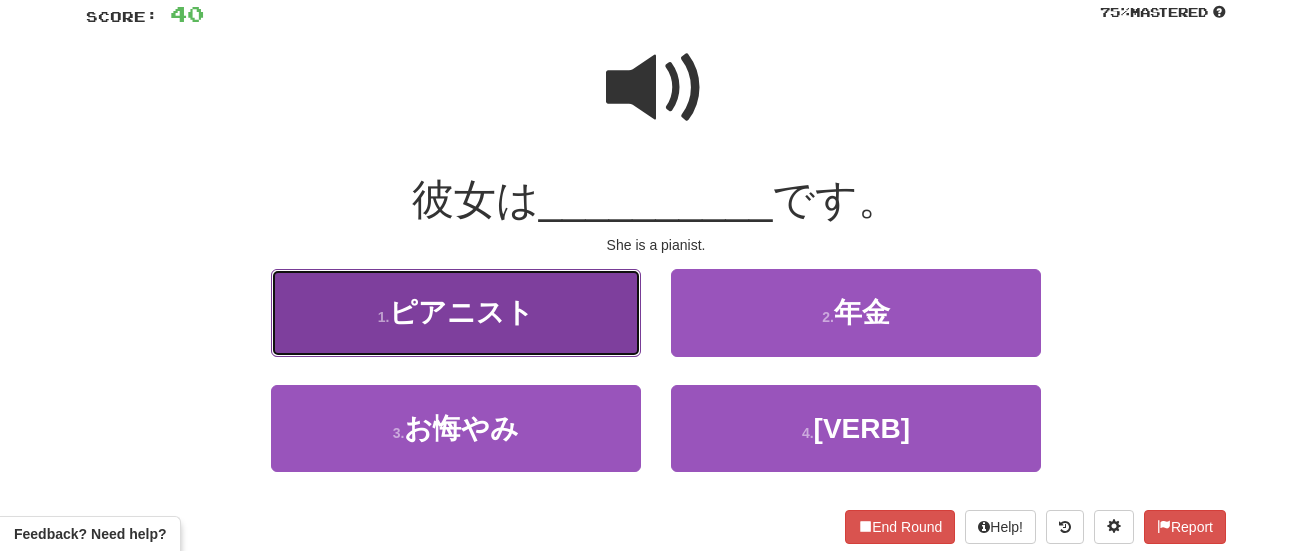 click on "1 .  ピアニスト" at bounding box center [456, 312] 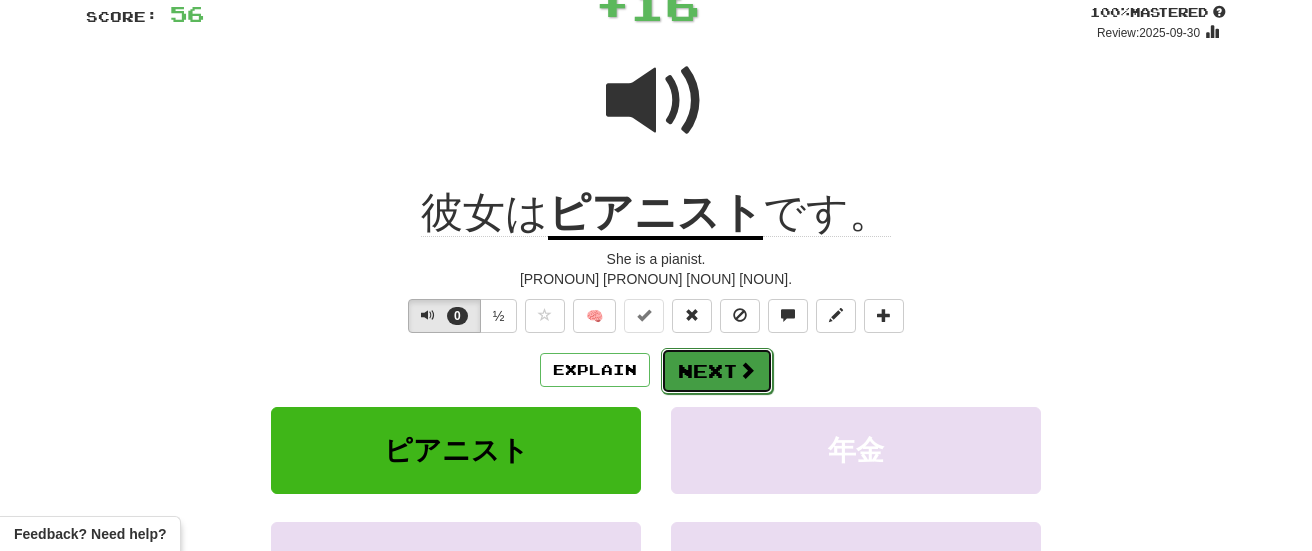 click on "Next" at bounding box center [717, 371] 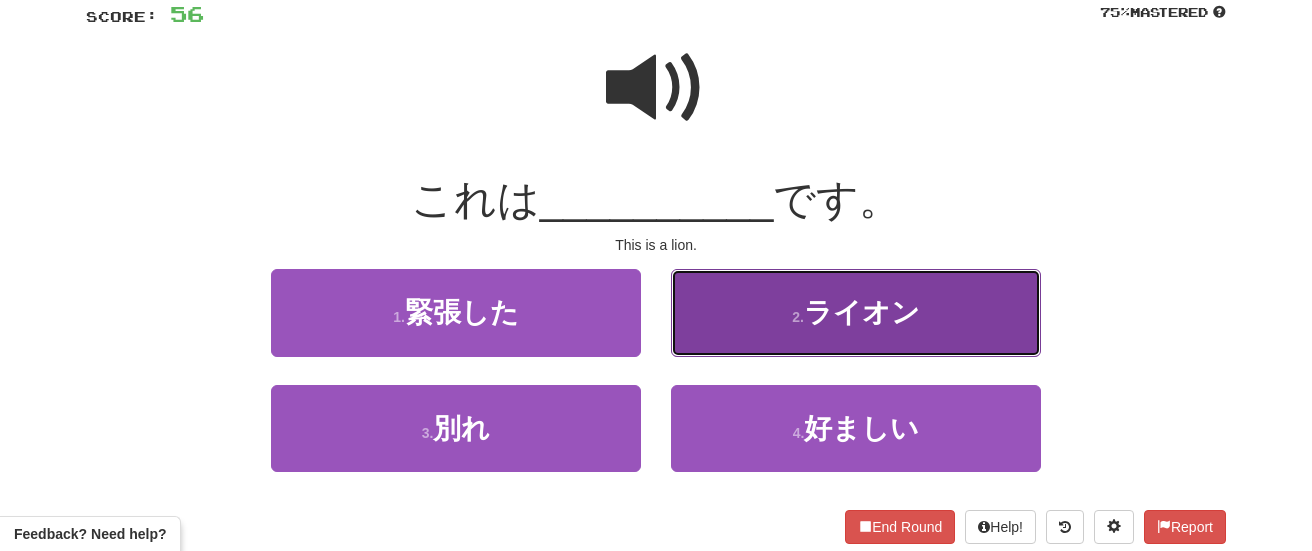 click on "2 .  ライオン" at bounding box center (856, 312) 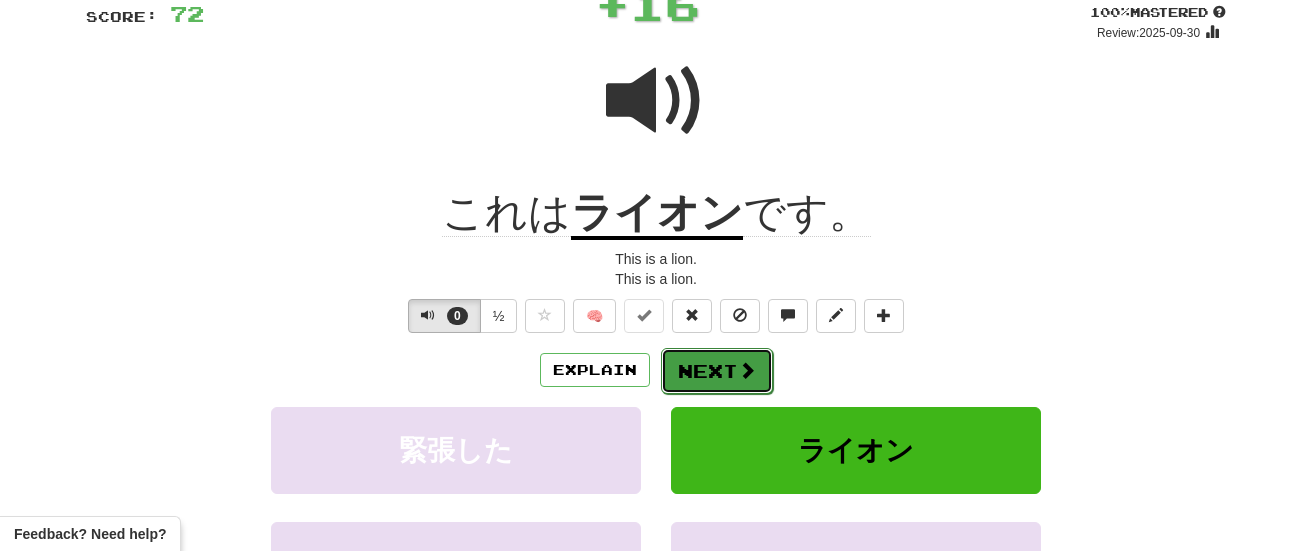 click on "Next" at bounding box center [717, 371] 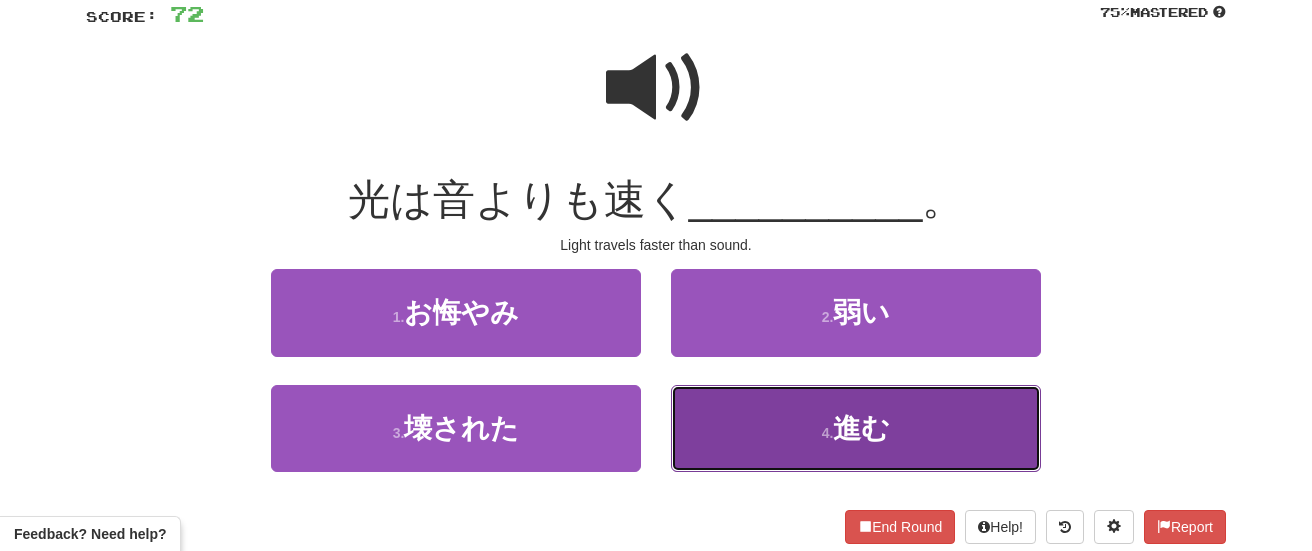 click on "[NOUN] [VERB]" at bounding box center [856, 428] 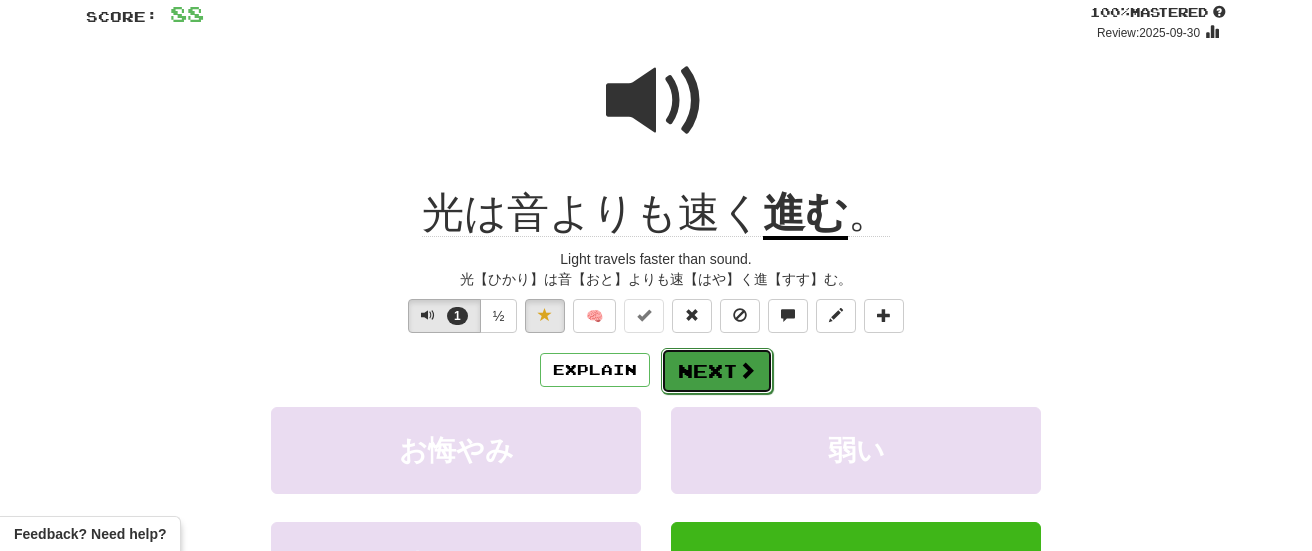 click on "Next" at bounding box center [717, 371] 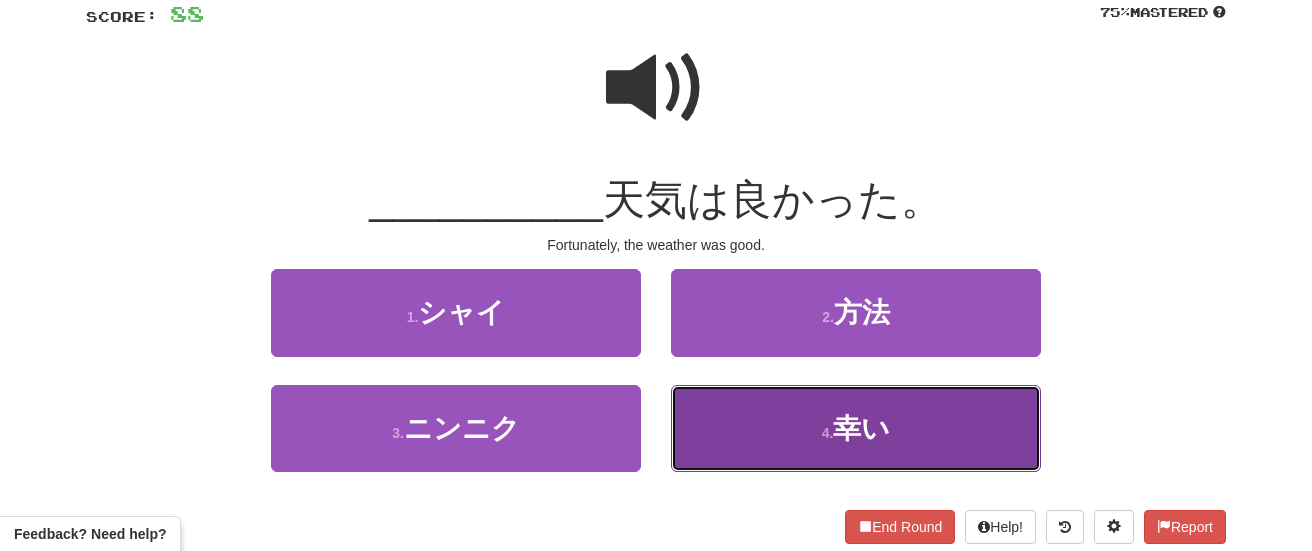 click on "4 .  幸い" at bounding box center [856, 428] 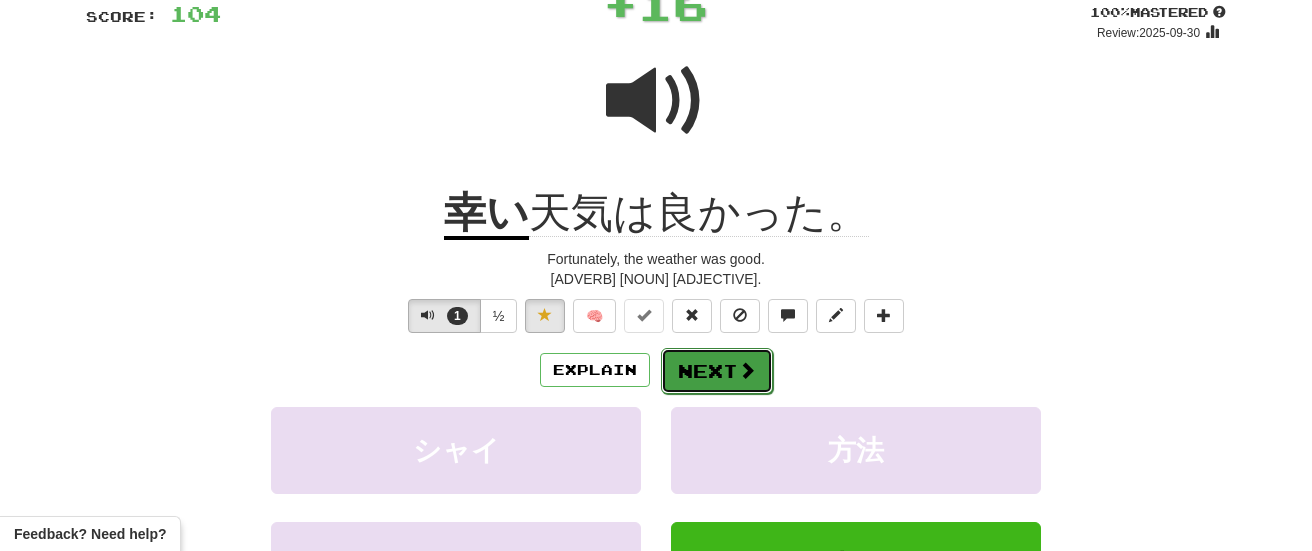 click on "Next" at bounding box center [717, 371] 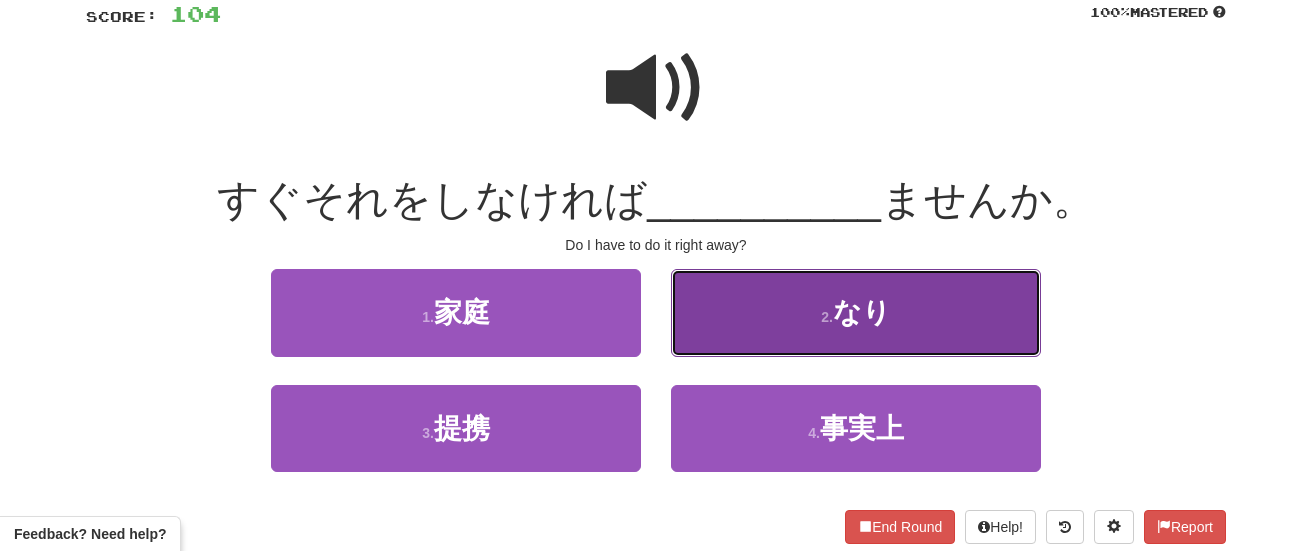 click on "2 .  なり" at bounding box center [856, 312] 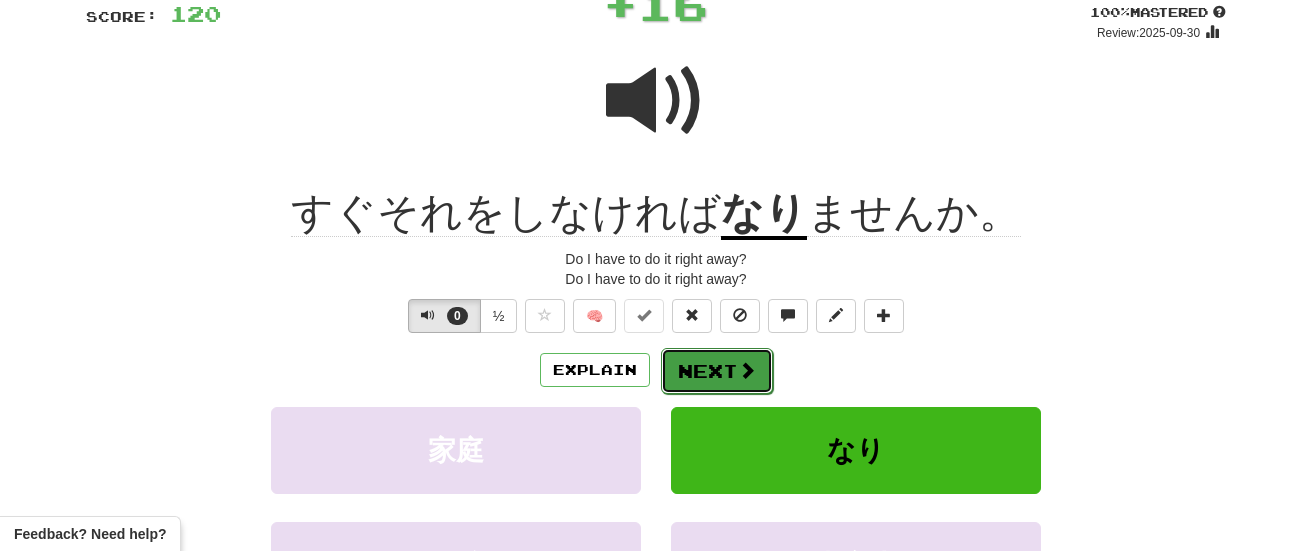 click on "Next" at bounding box center [717, 371] 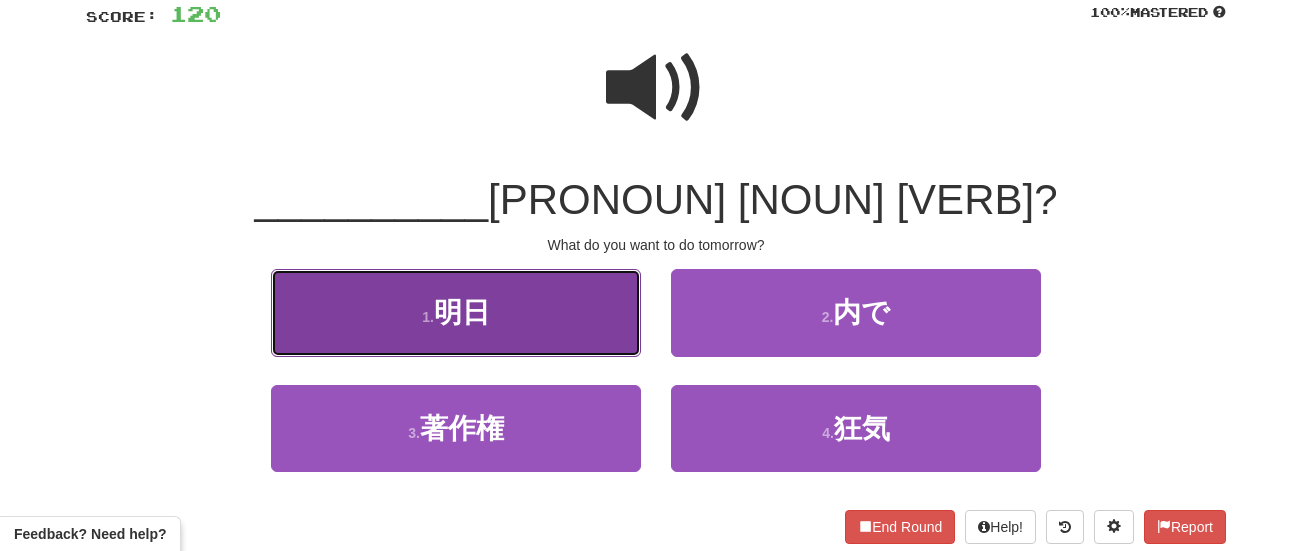 click on "1 .  明日" at bounding box center (456, 312) 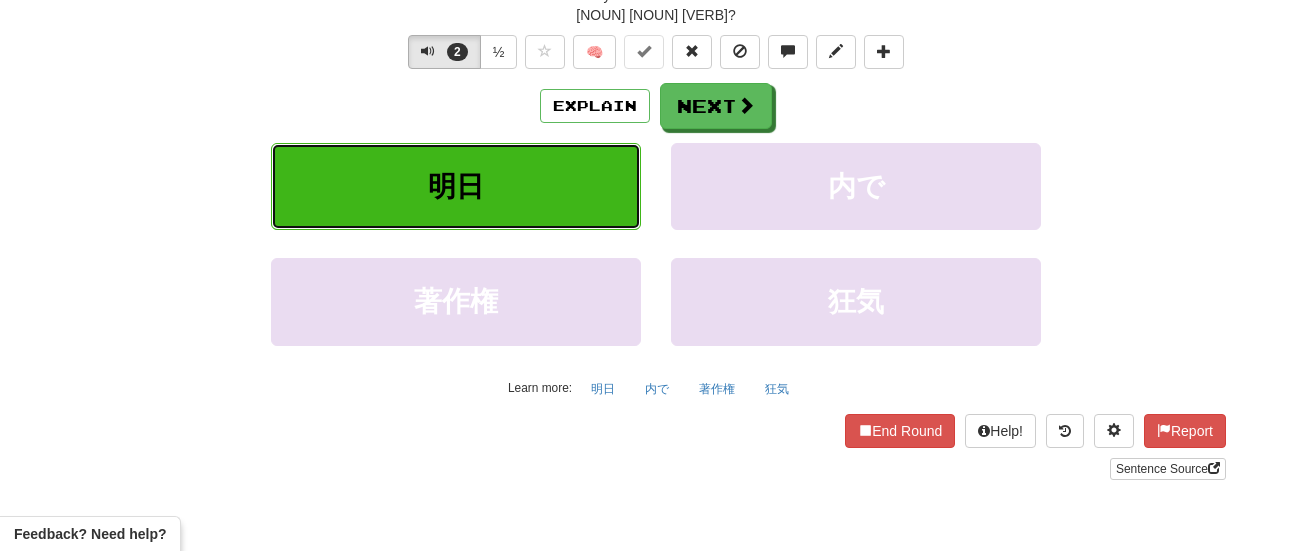 scroll, scrollTop: 465, scrollLeft: 0, axis: vertical 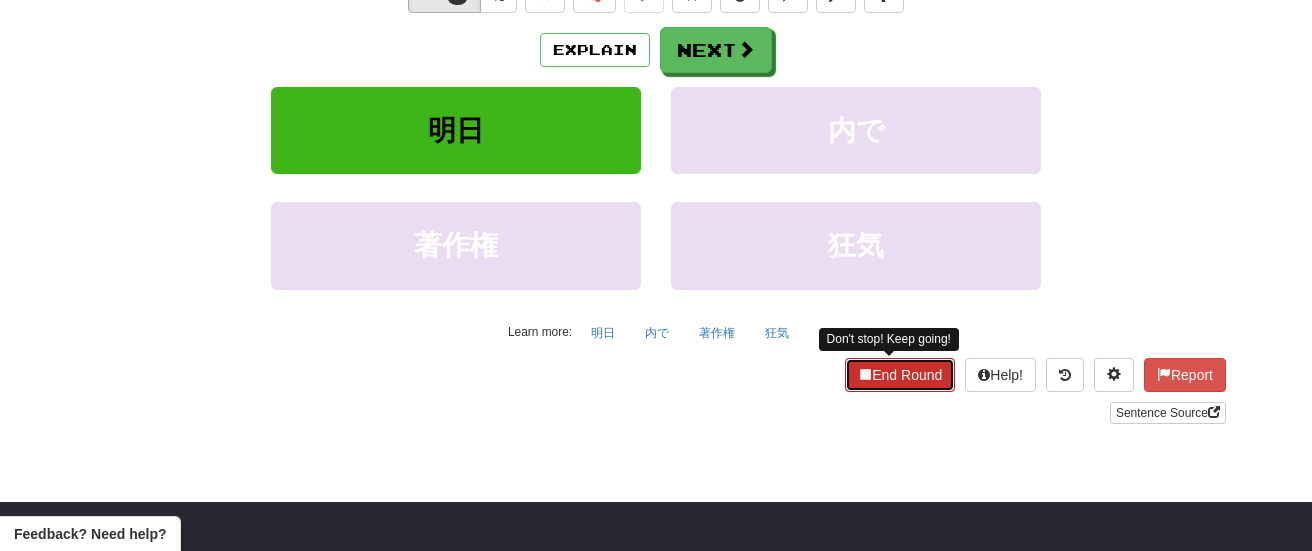 click on "End Round" at bounding box center (900, 375) 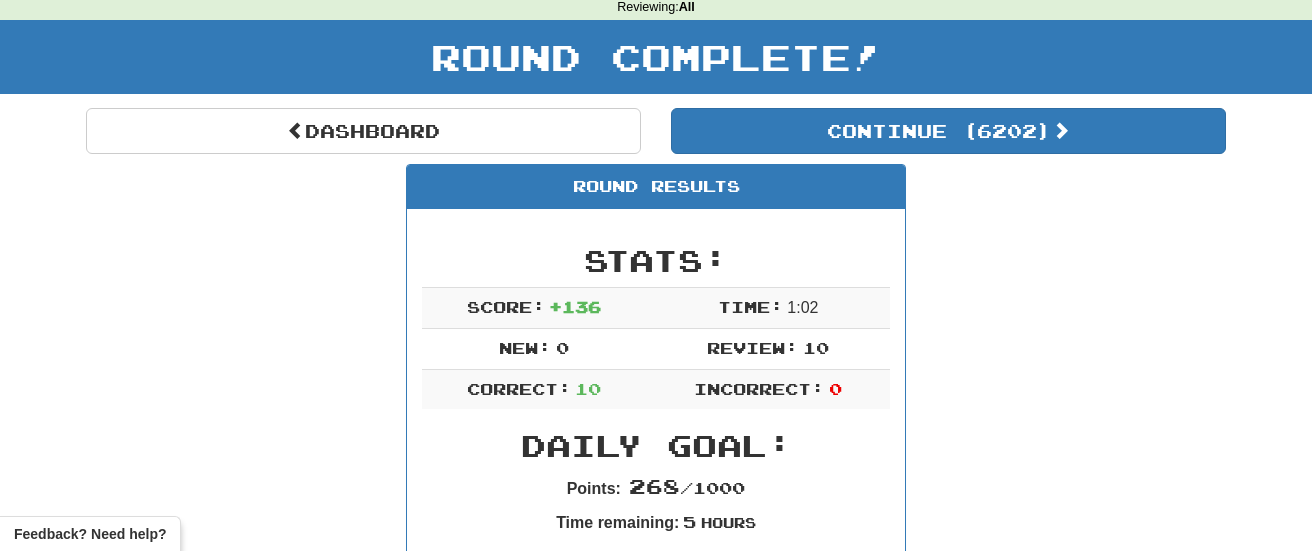 scroll, scrollTop: 0, scrollLeft: 0, axis: both 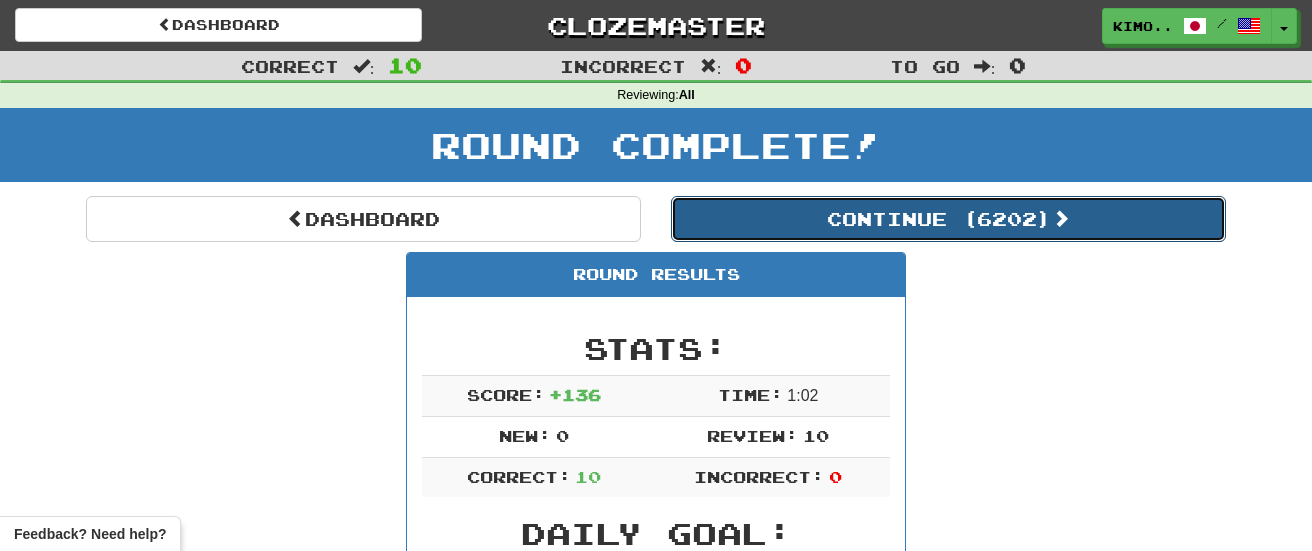 click on "Continue ( 6202 )" at bounding box center [948, 219] 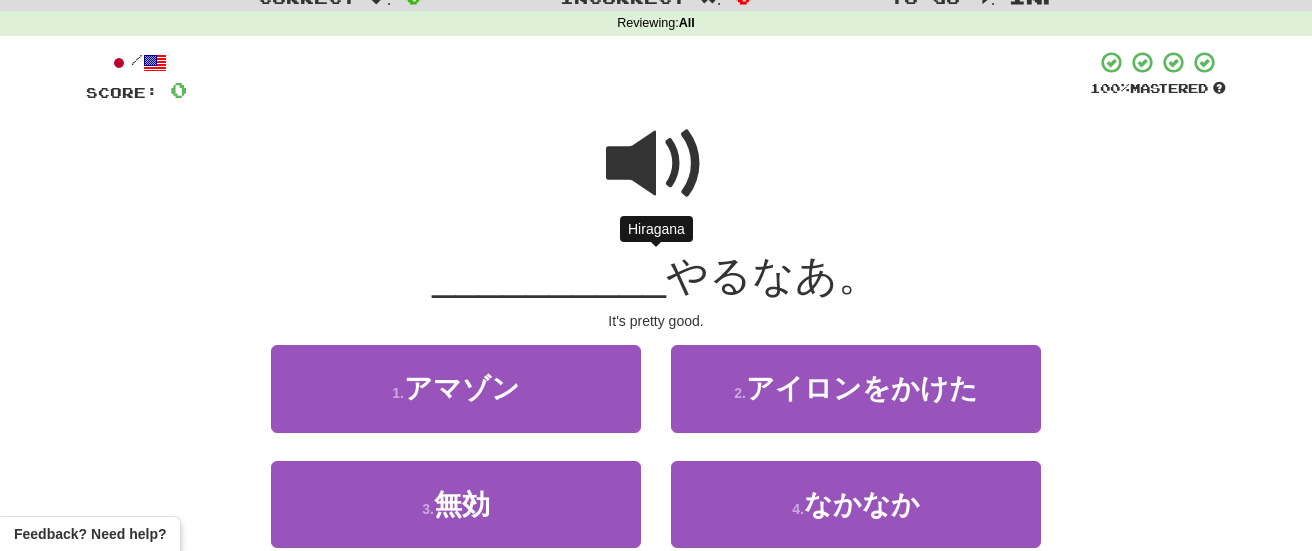 scroll, scrollTop: 76, scrollLeft: 0, axis: vertical 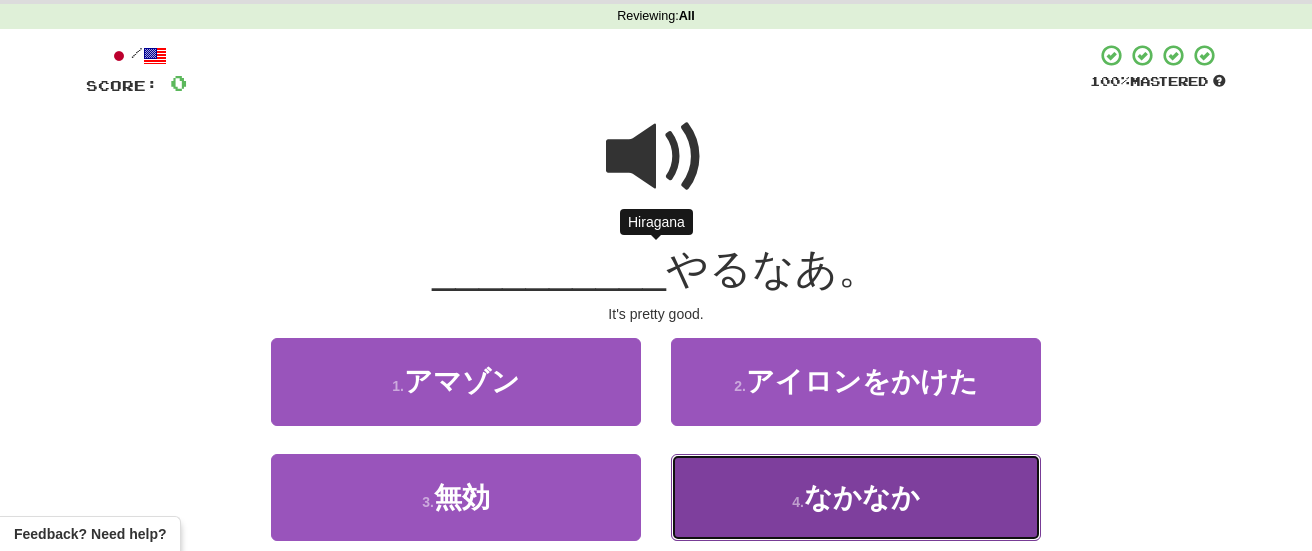click on "4 .  なかなか" at bounding box center [856, 497] 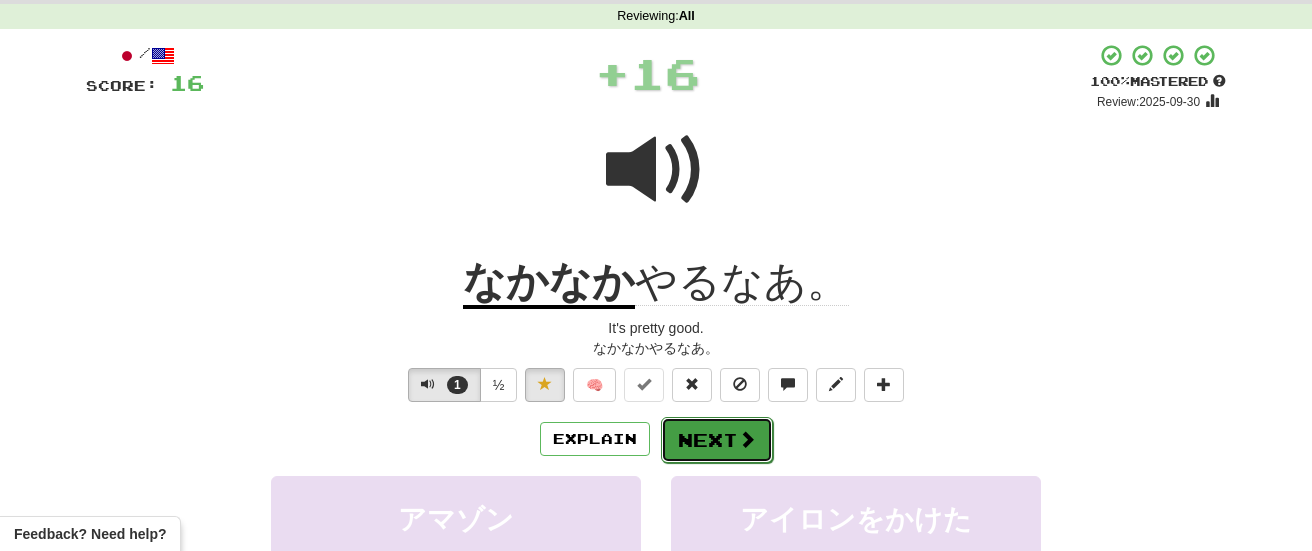 click on "Next" at bounding box center (717, 440) 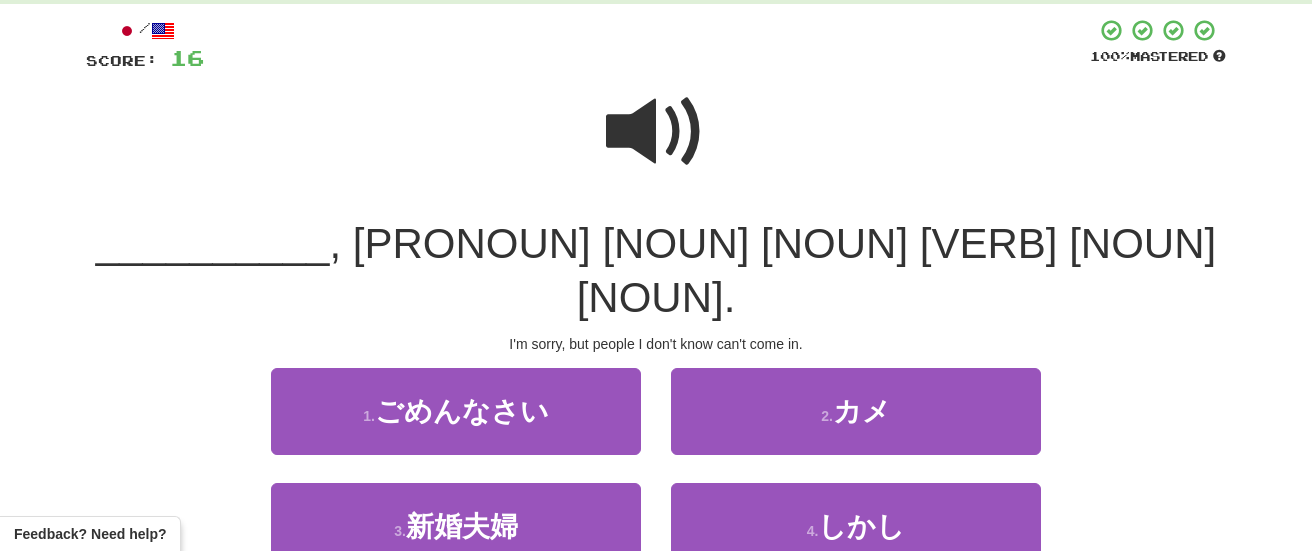 scroll, scrollTop: 102, scrollLeft: 0, axis: vertical 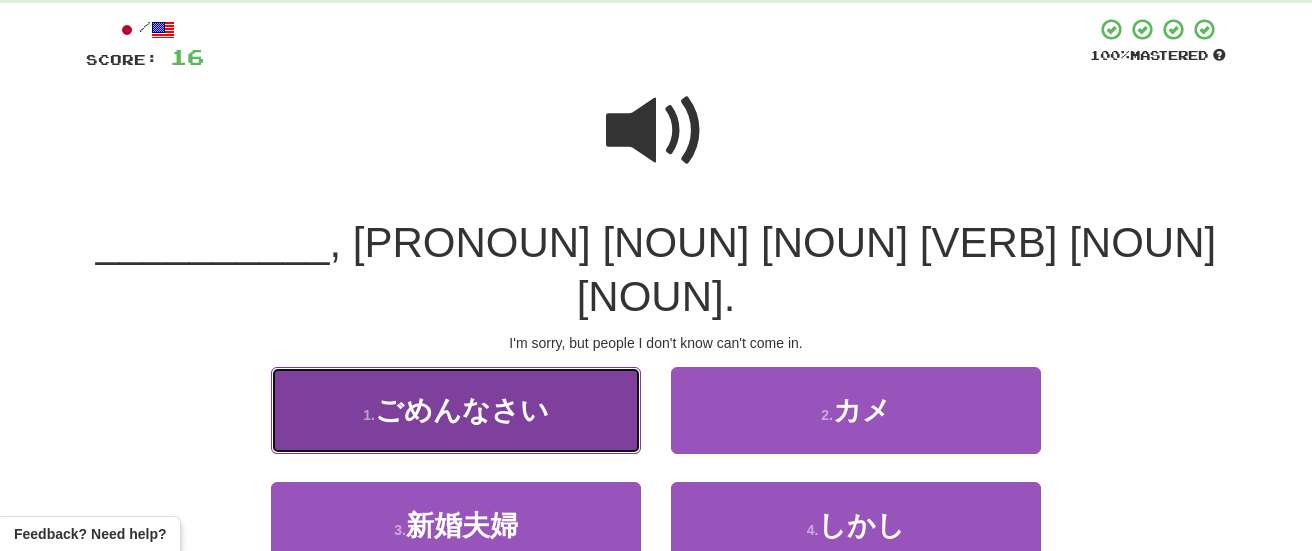 click on "1 .  ごめんなさい" at bounding box center (456, 410) 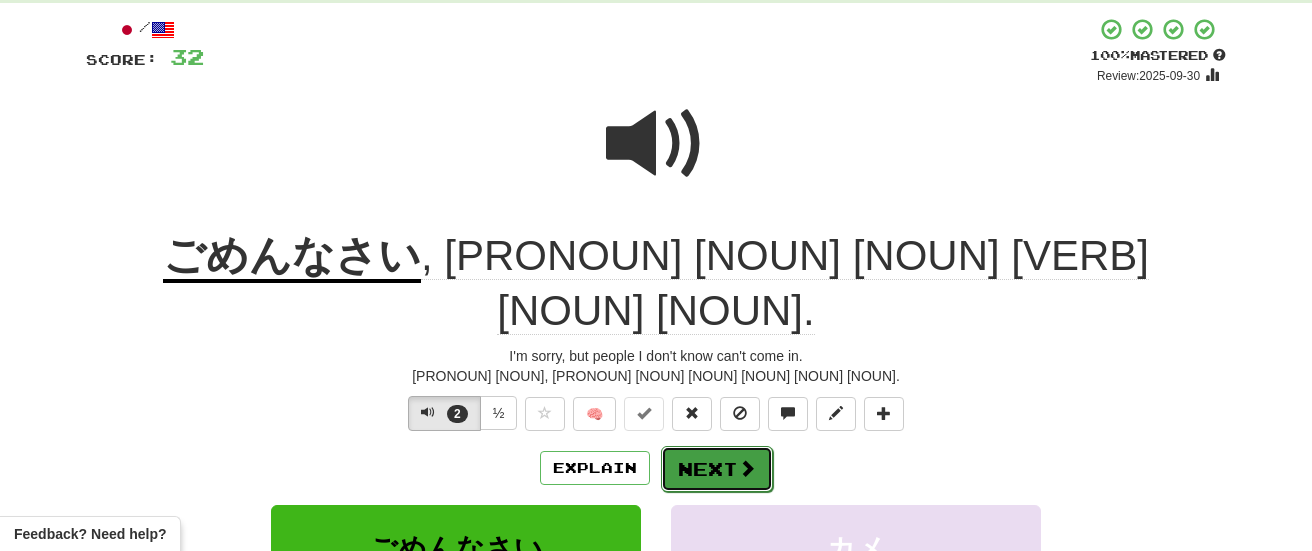 click on "Next" at bounding box center (717, 469) 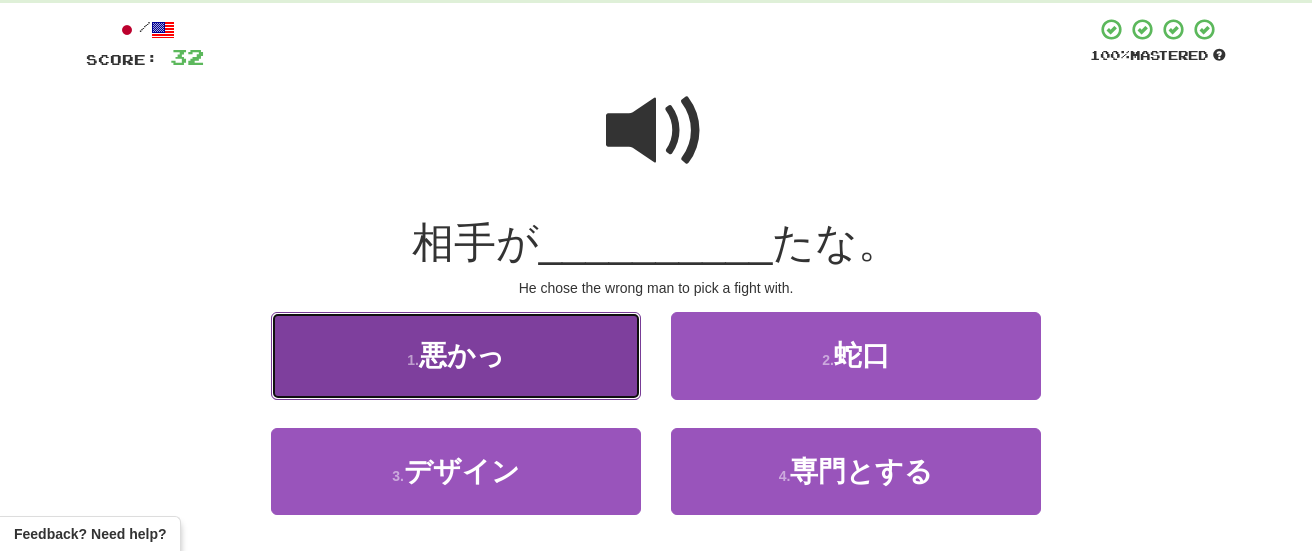 click on "1 .  悪かっ" at bounding box center (456, 355) 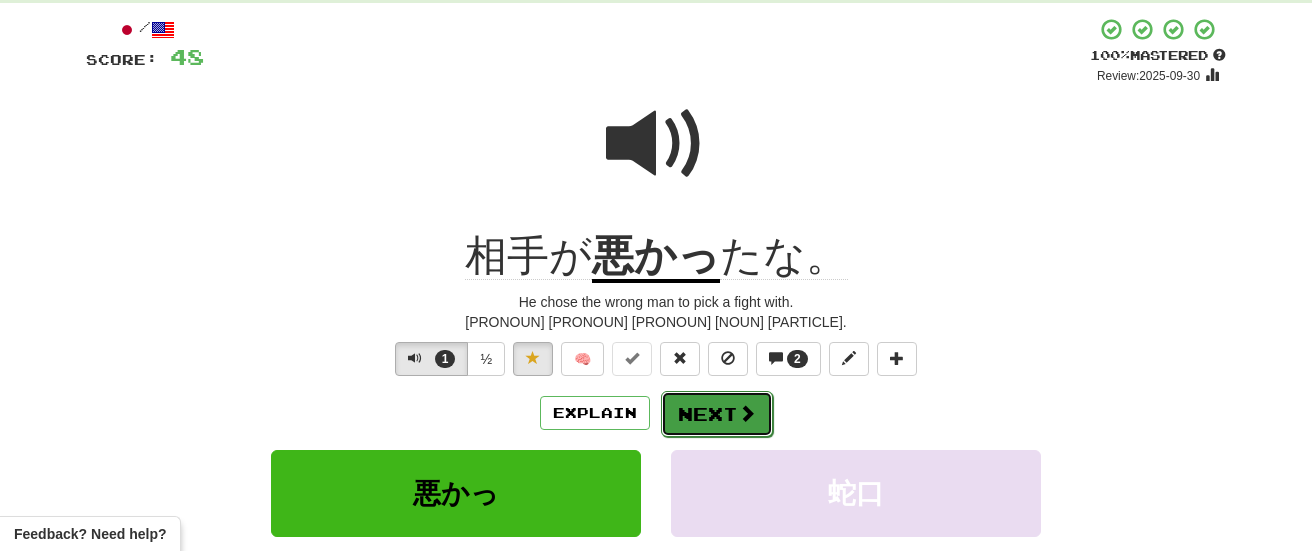 click on "Next" at bounding box center (717, 414) 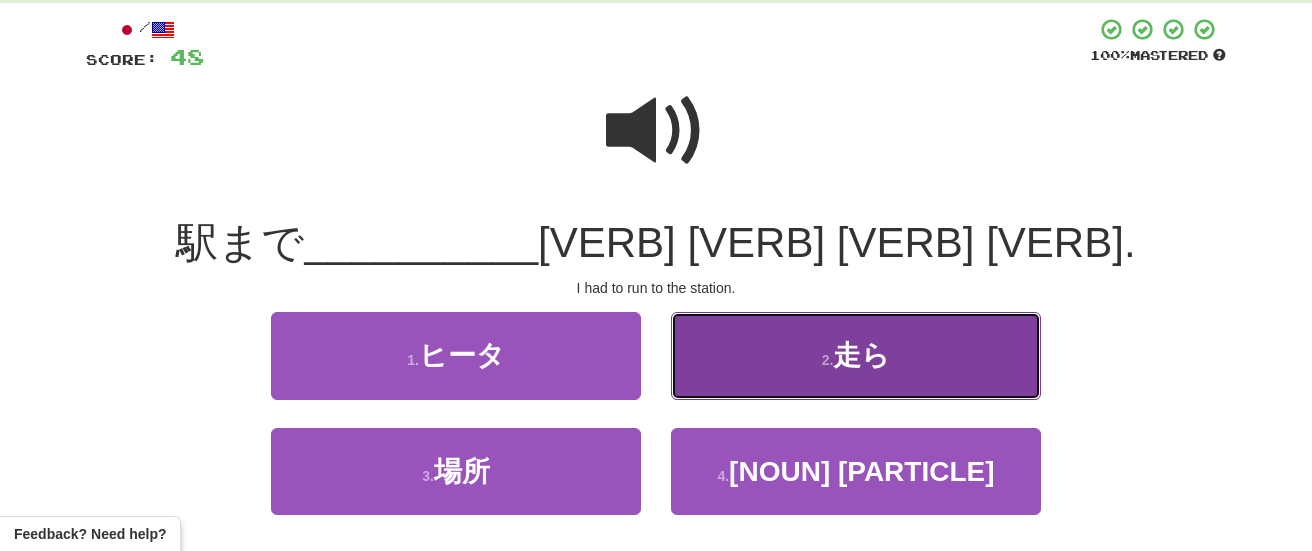 click on "2 ." at bounding box center [828, 360] 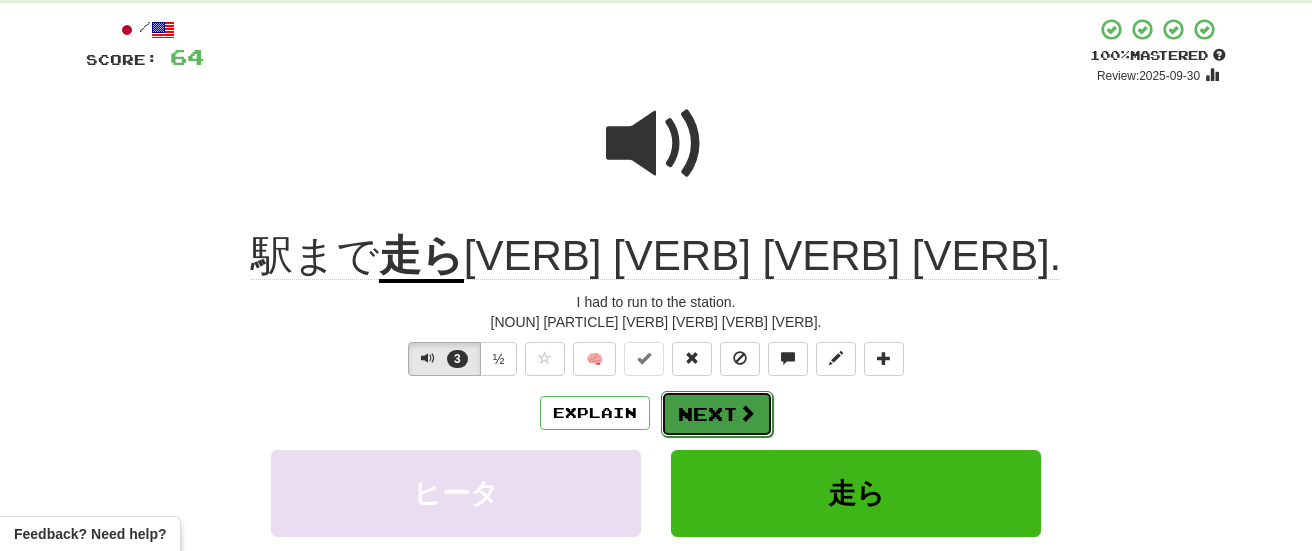 click on "Next" at bounding box center [717, 414] 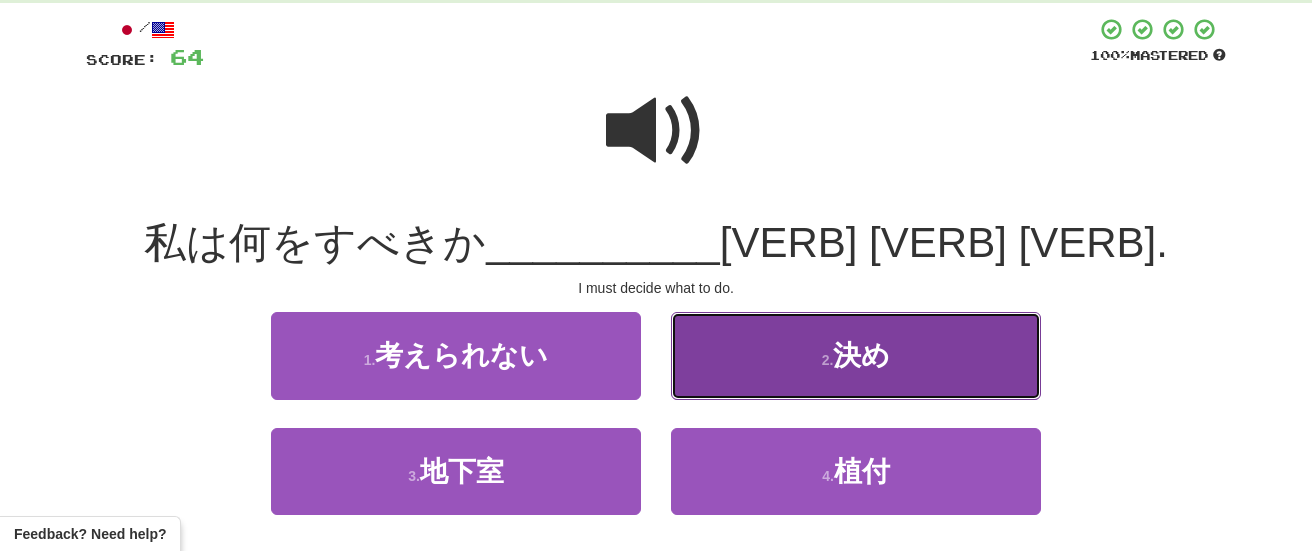 click on "2 .  決め" at bounding box center (856, 355) 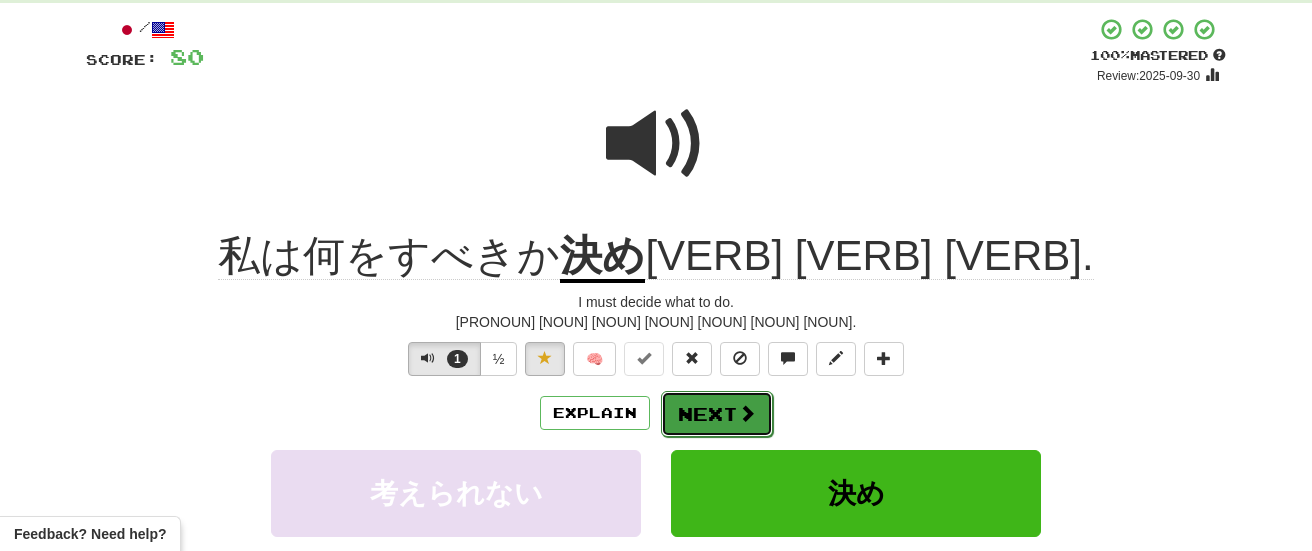 click at bounding box center (747, 413) 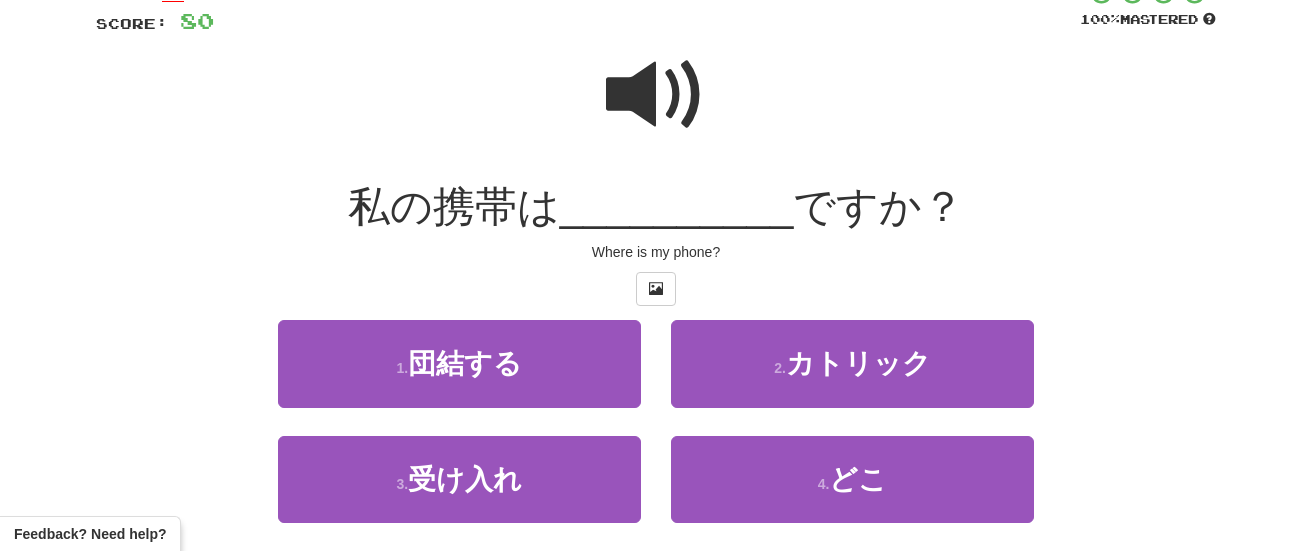 scroll, scrollTop: 151, scrollLeft: 0, axis: vertical 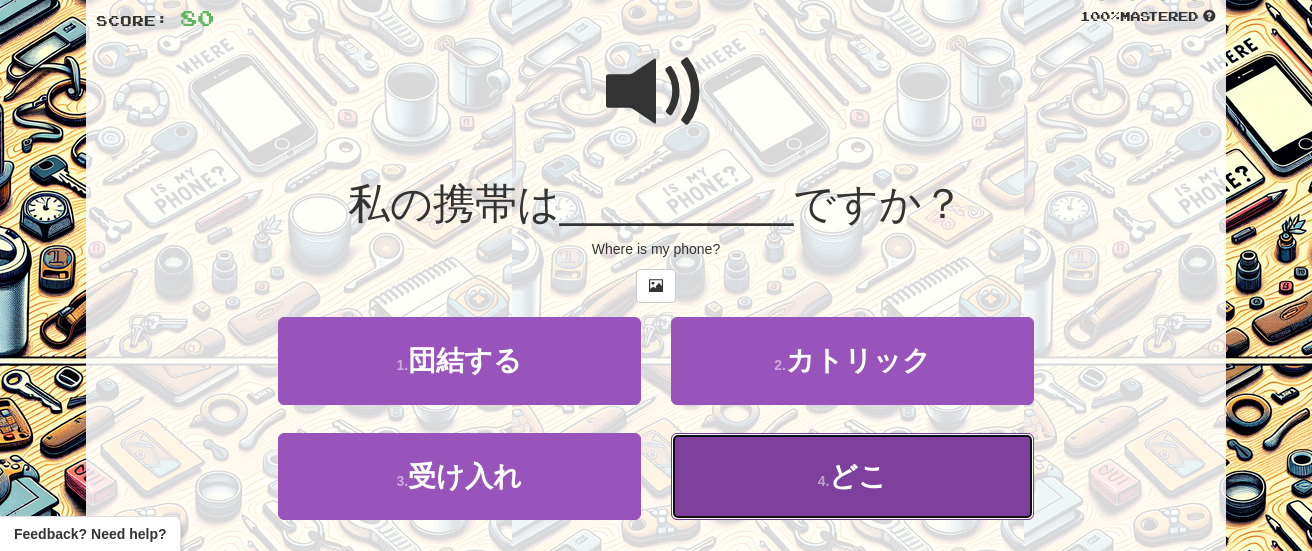 click on "4 .  どこ" at bounding box center (852, 476) 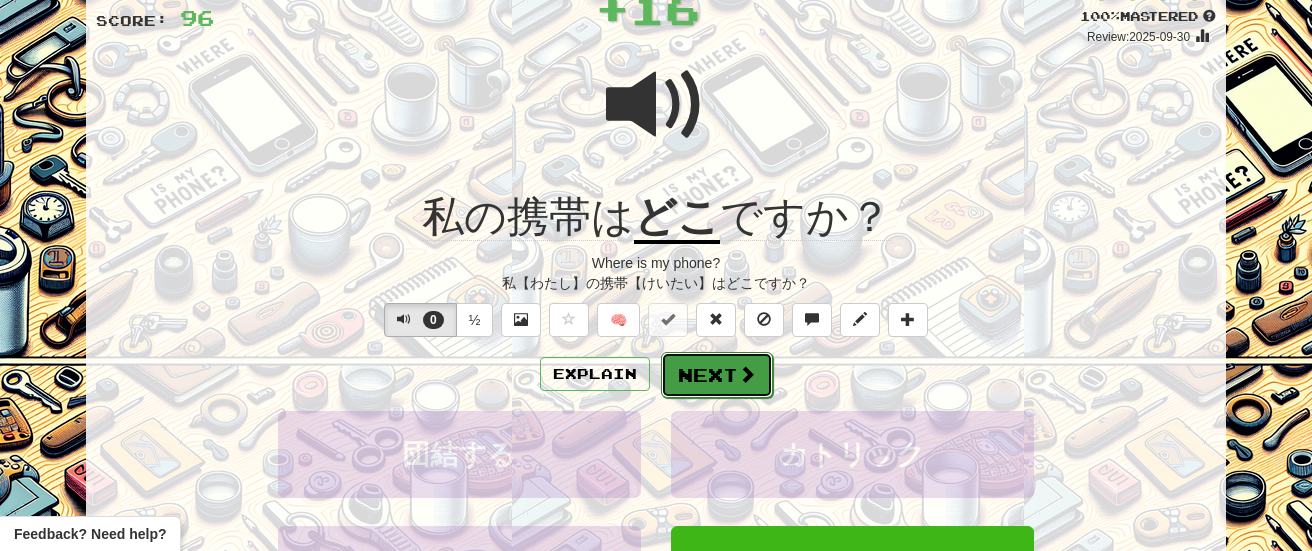 click at bounding box center (747, 374) 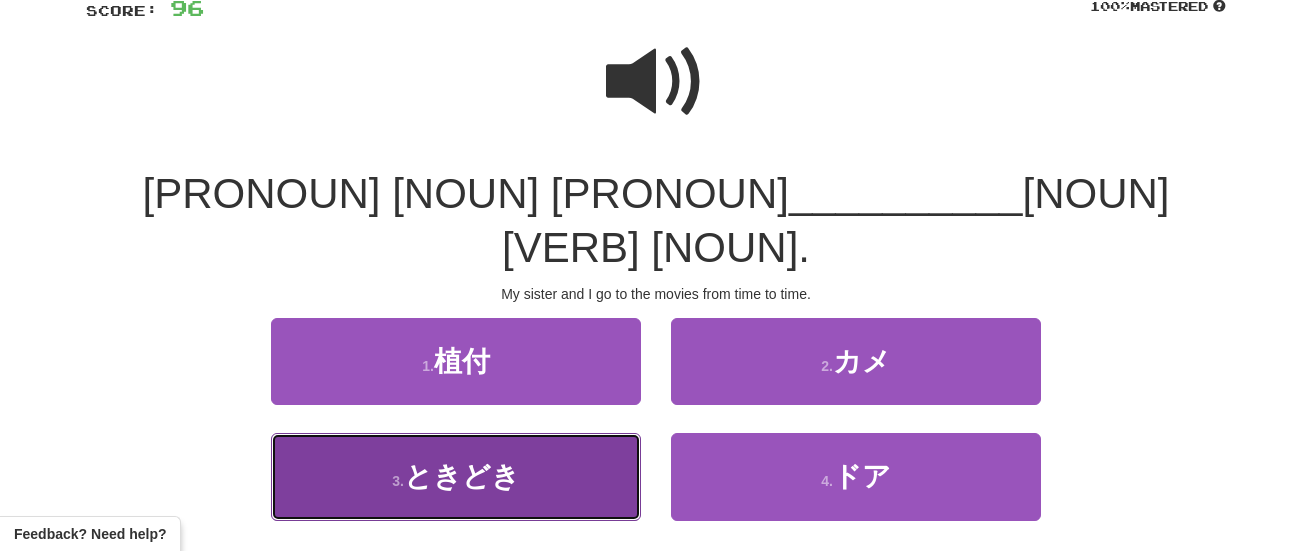 click on "3 .  ときどき" at bounding box center (456, 476) 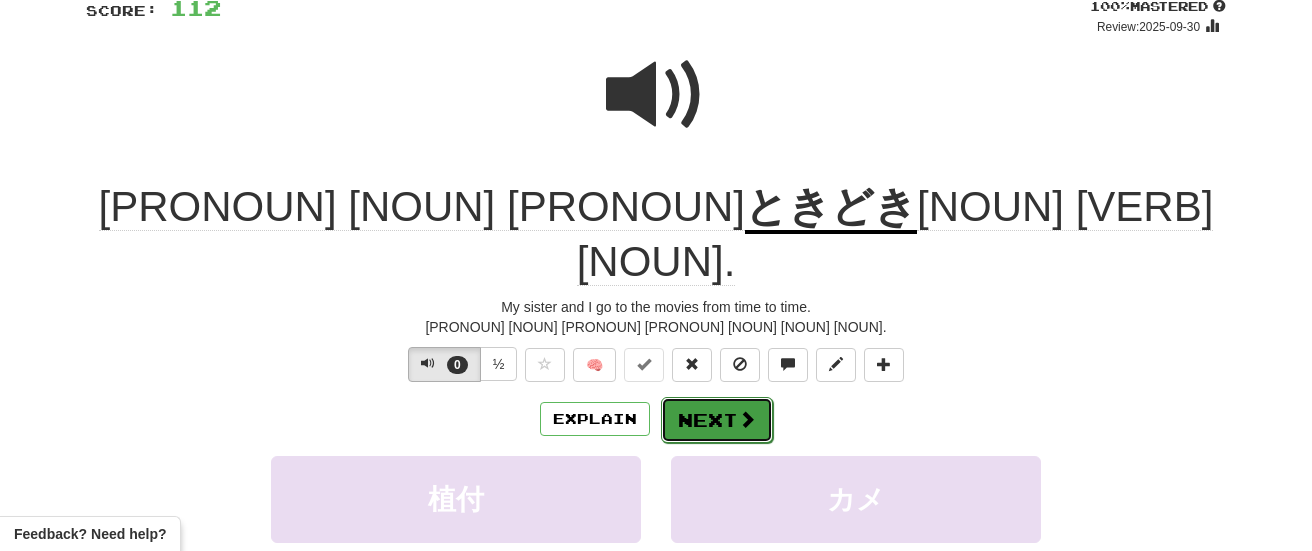 click on "Next" at bounding box center [717, 420] 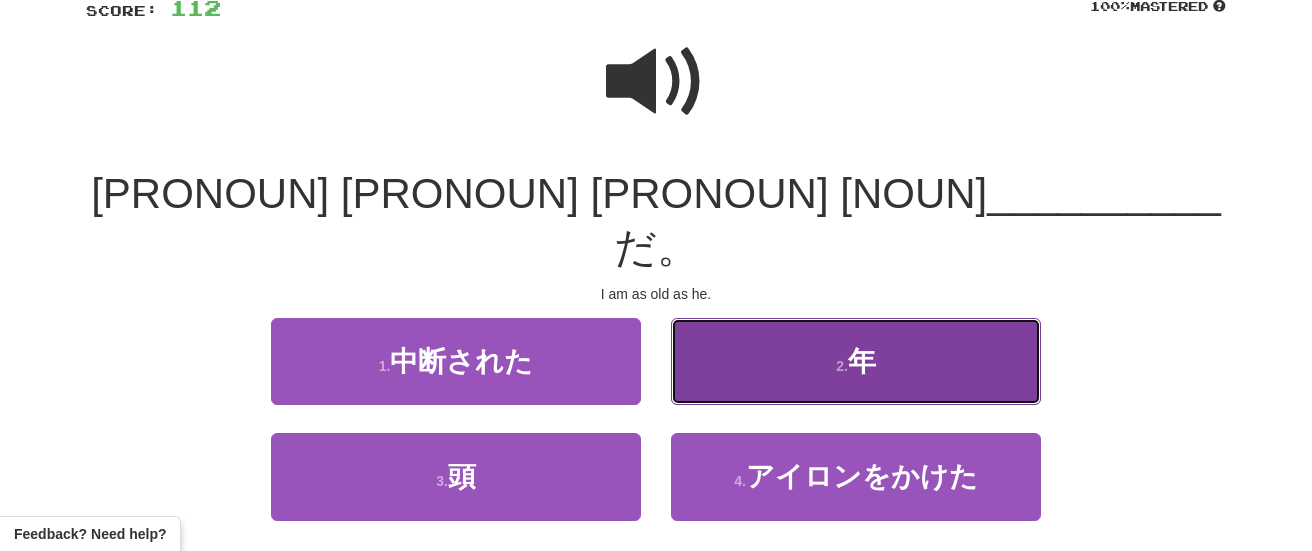 click on "2 .  年" at bounding box center [856, 361] 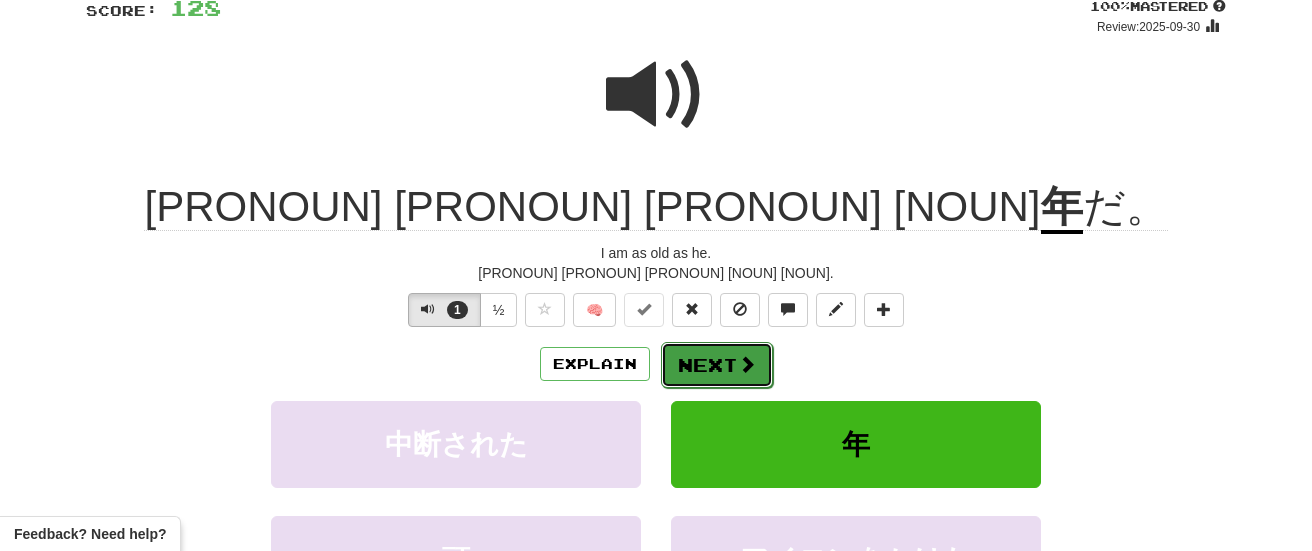 click on "Next" at bounding box center (717, 365) 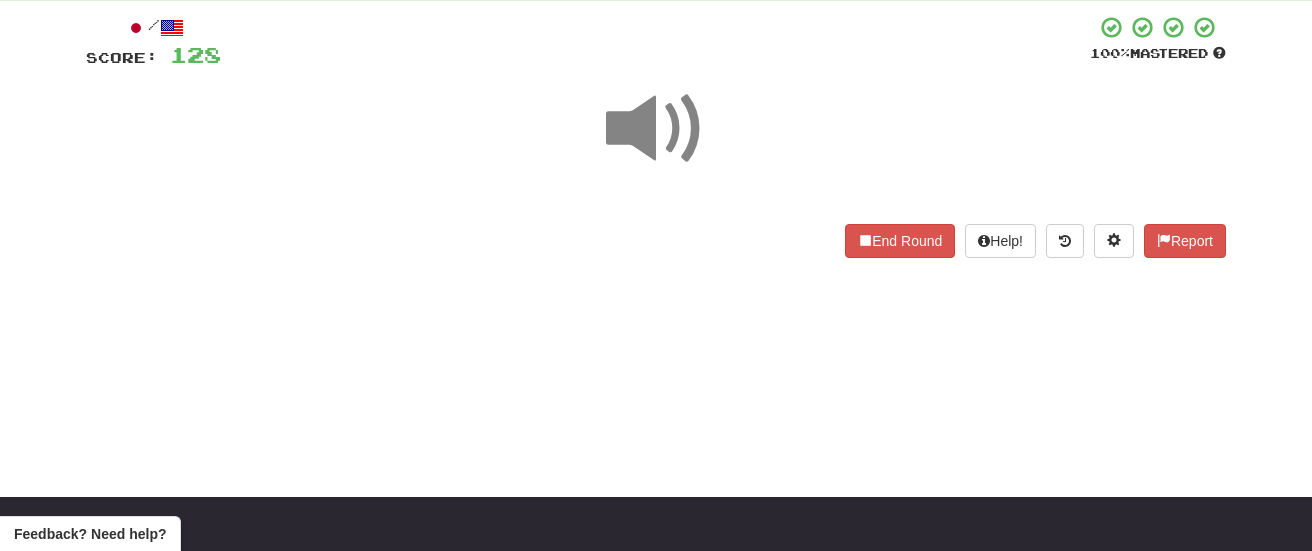 scroll, scrollTop: 103, scrollLeft: 0, axis: vertical 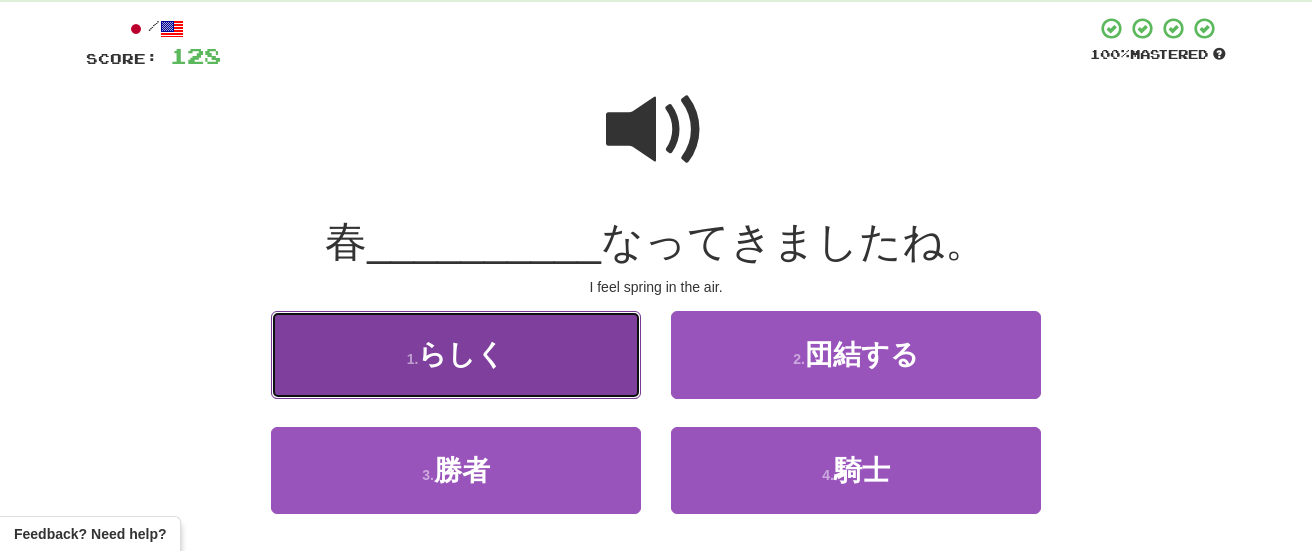 click on "1 .  らしく" at bounding box center [456, 354] 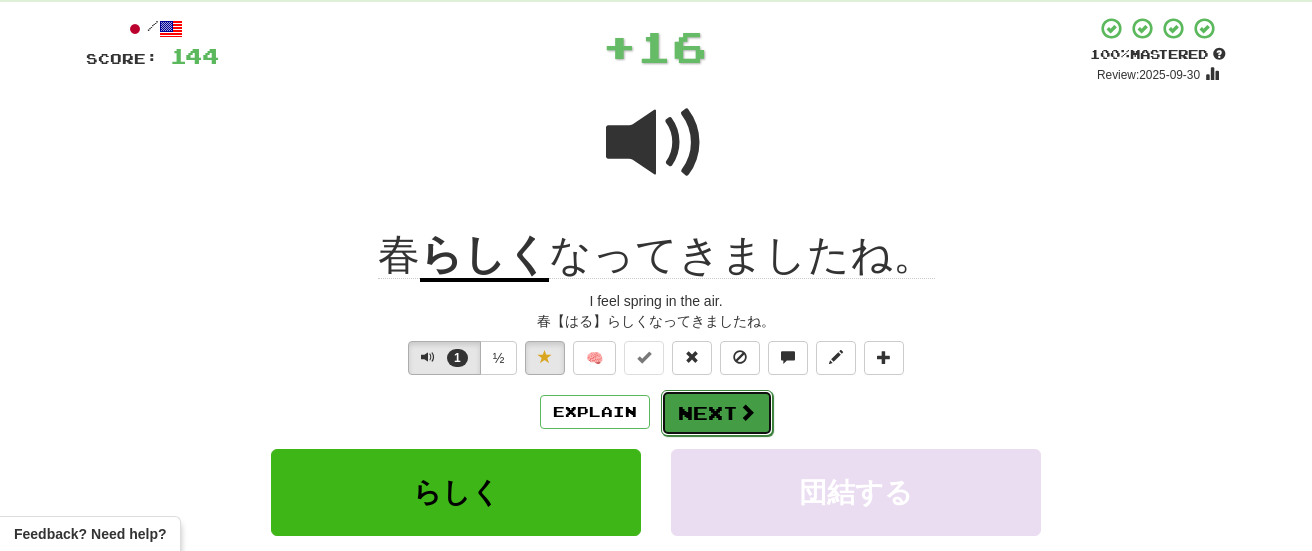 click on "Next" at bounding box center (717, 413) 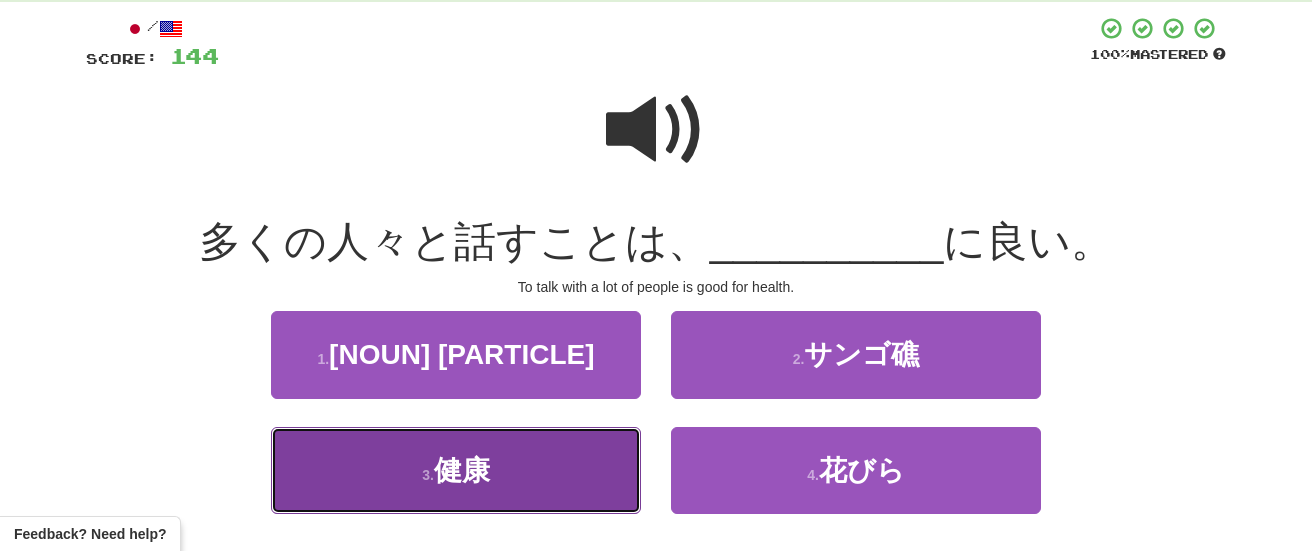 click on "3 .  健康" at bounding box center (456, 470) 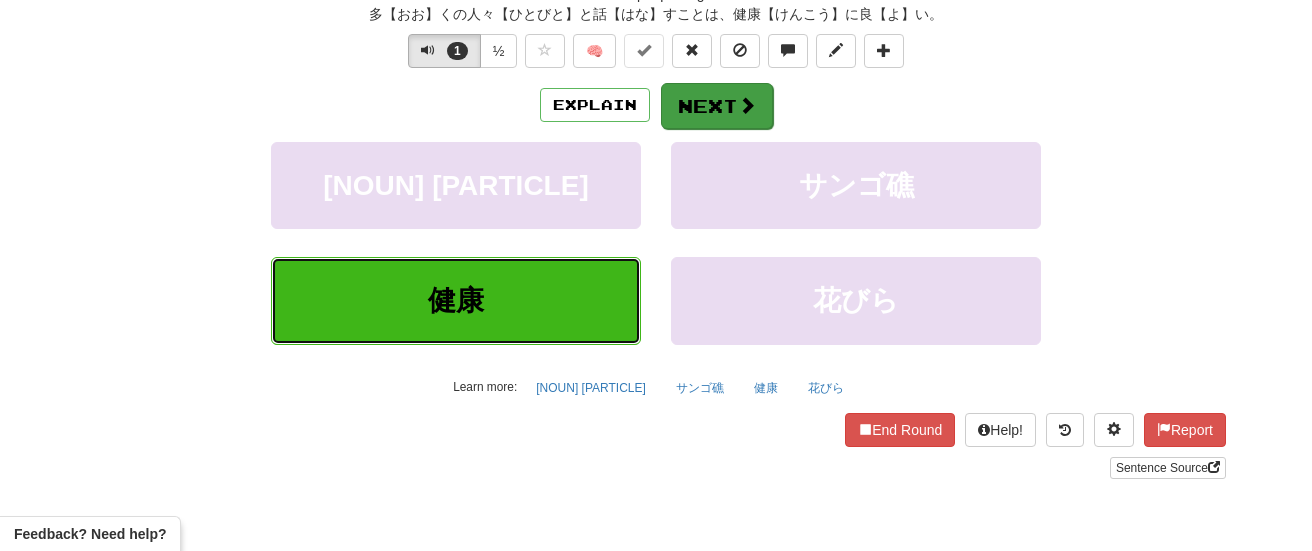 scroll, scrollTop: 506, scrollLeft: 0, axis: vertical 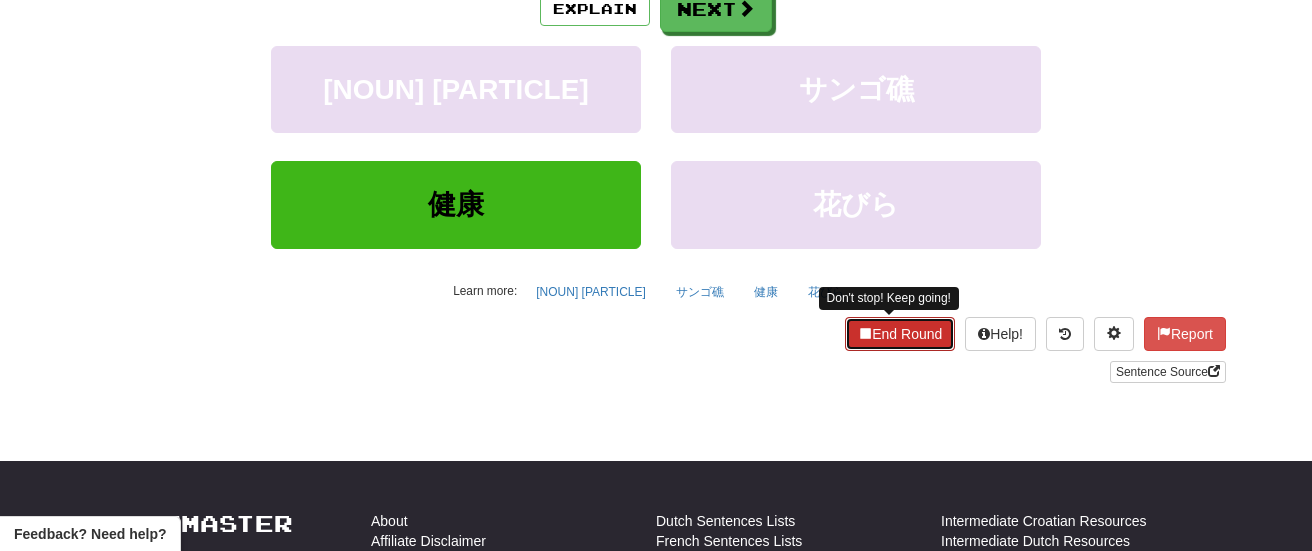 click on "End Round" at bounding box center (900, 334) 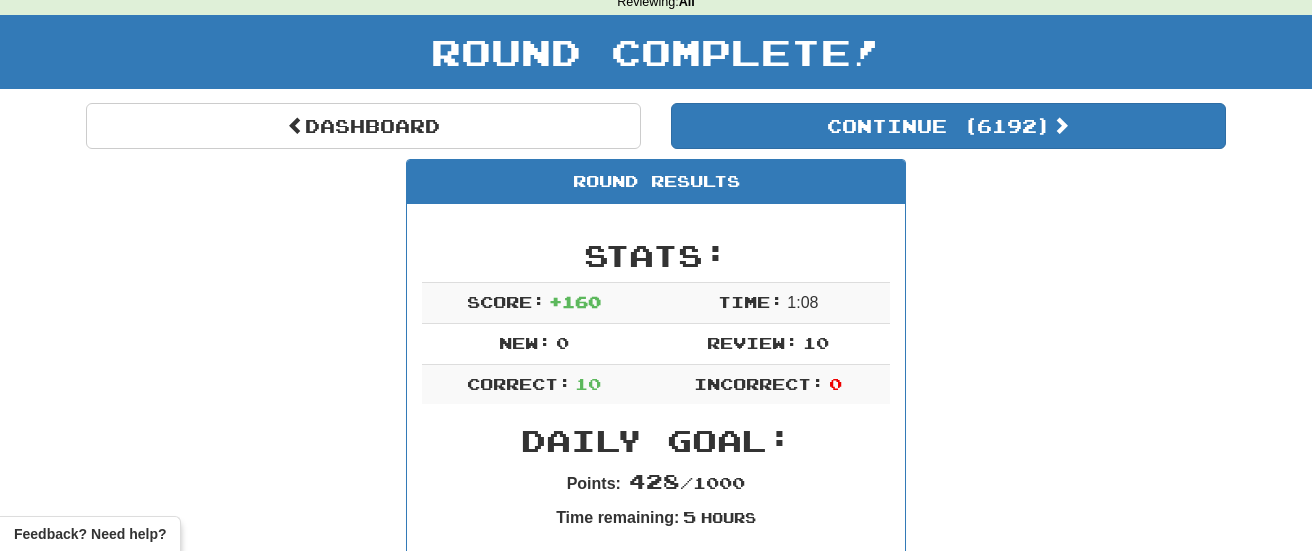 scroll, scrollTop: 119, scrollLeft: 0, axis: vertical 